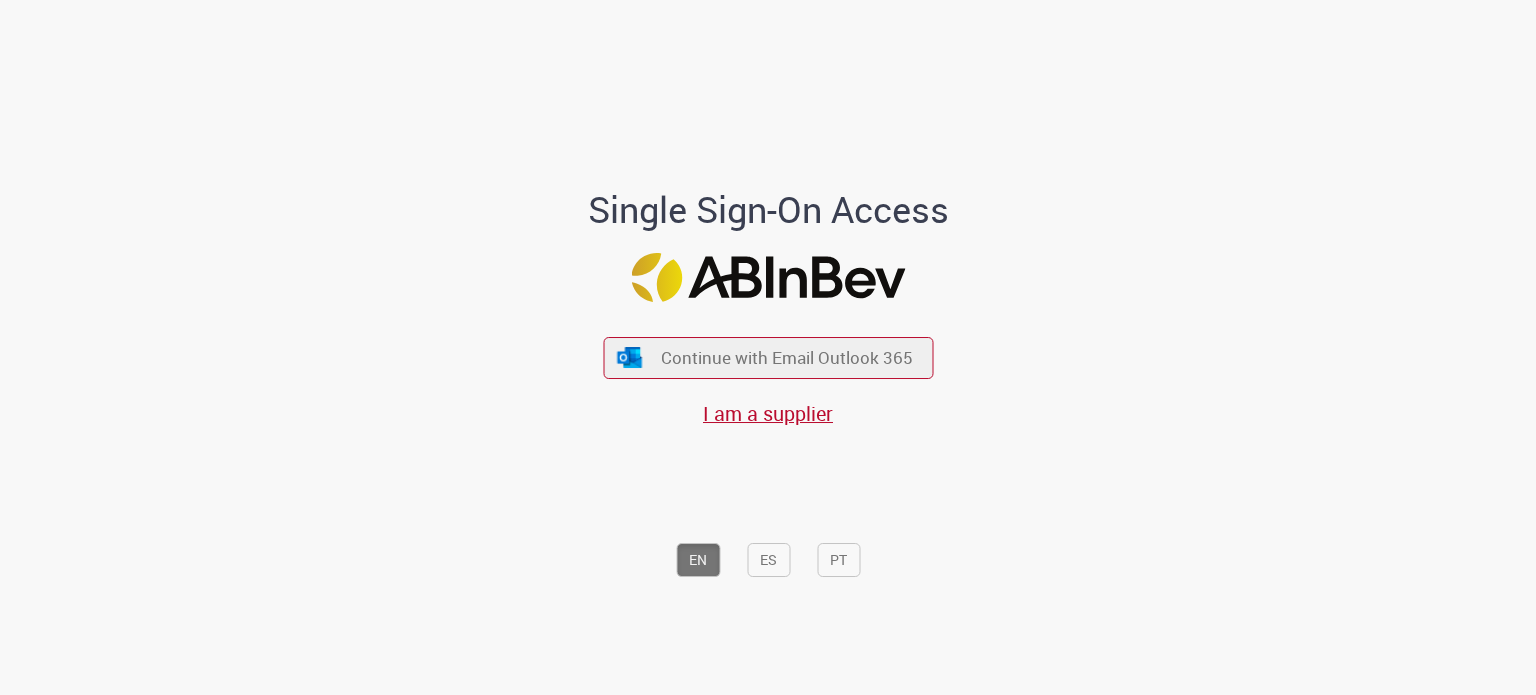 scroll, scrollTop: 0, scrollLeft: 0, axis: both 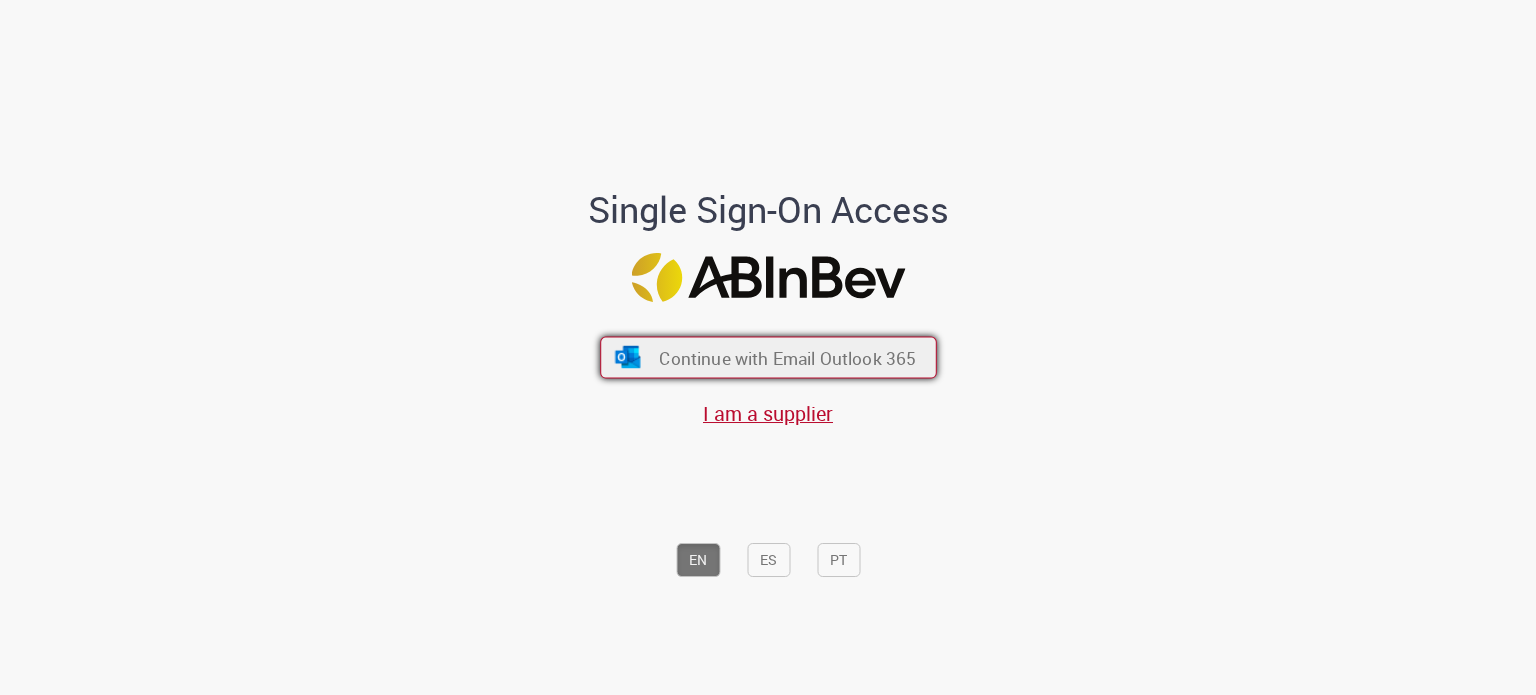 click on "Continue with Email Outlook 365" at bounding box center (787, 357) 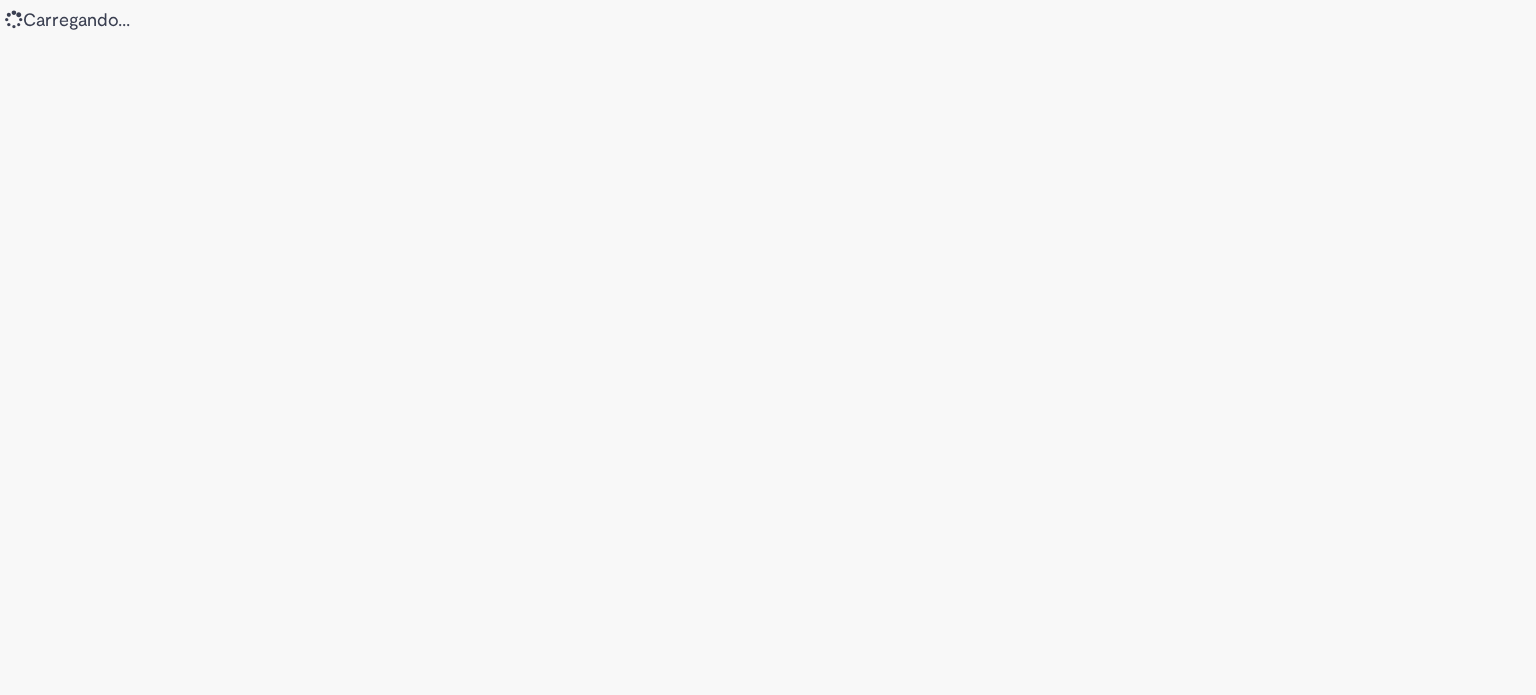 scroll, scrollTop: 0, scrollLeft: 0, axis: both 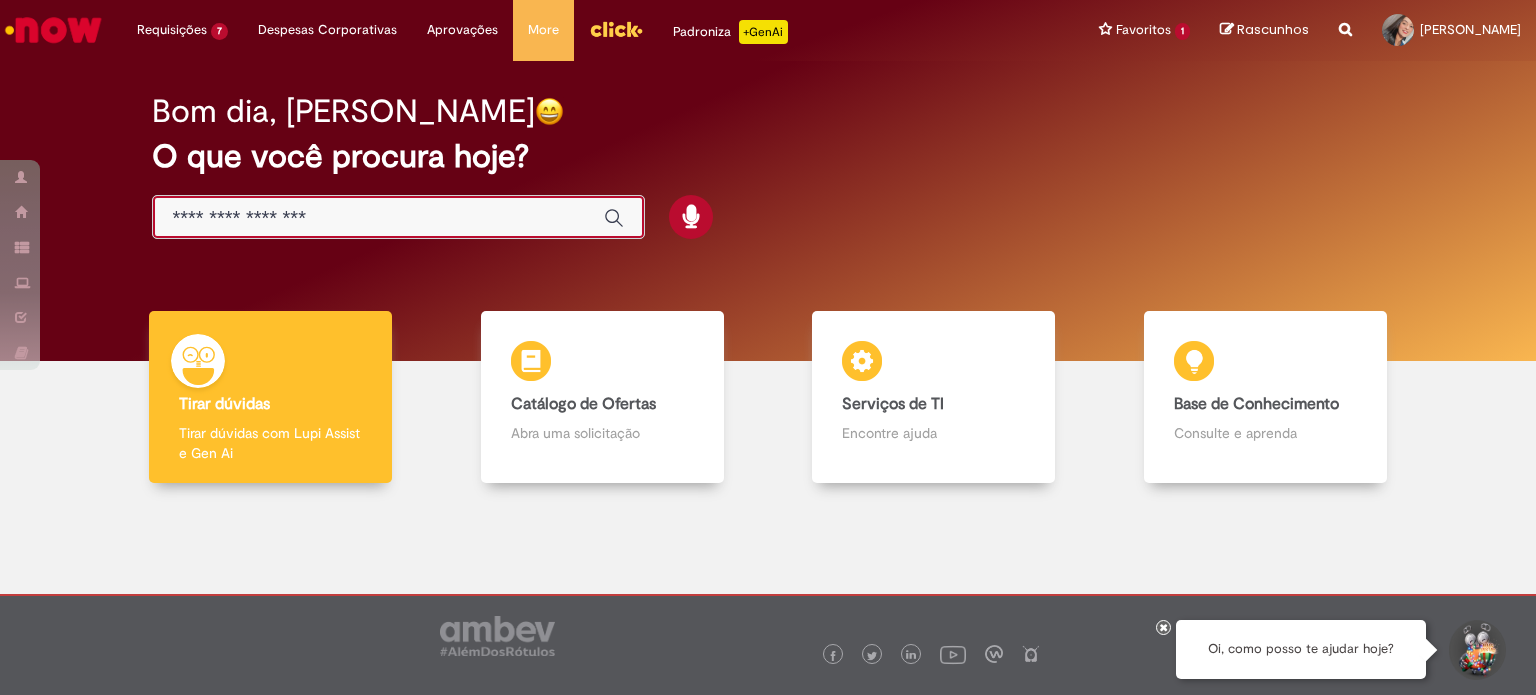 click at bounding box center [378, 218] 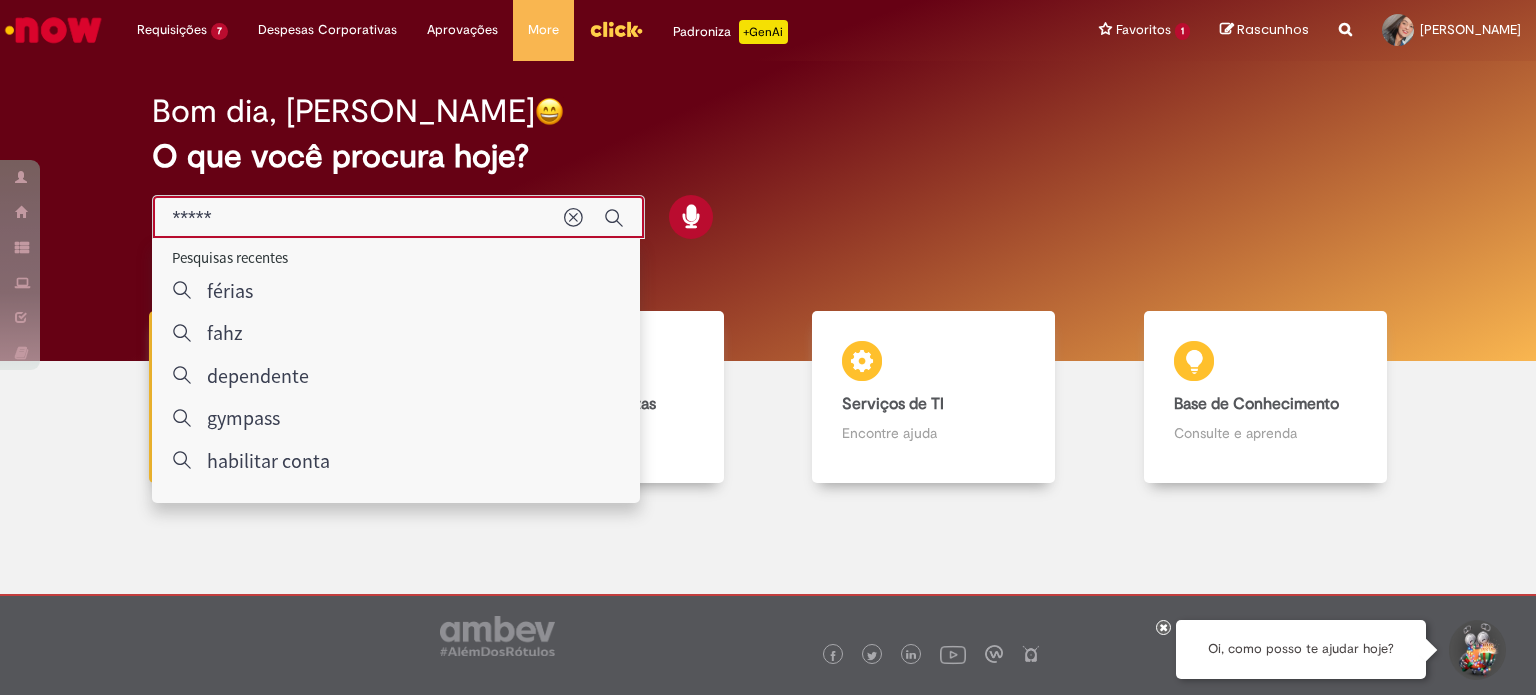 type on "******" 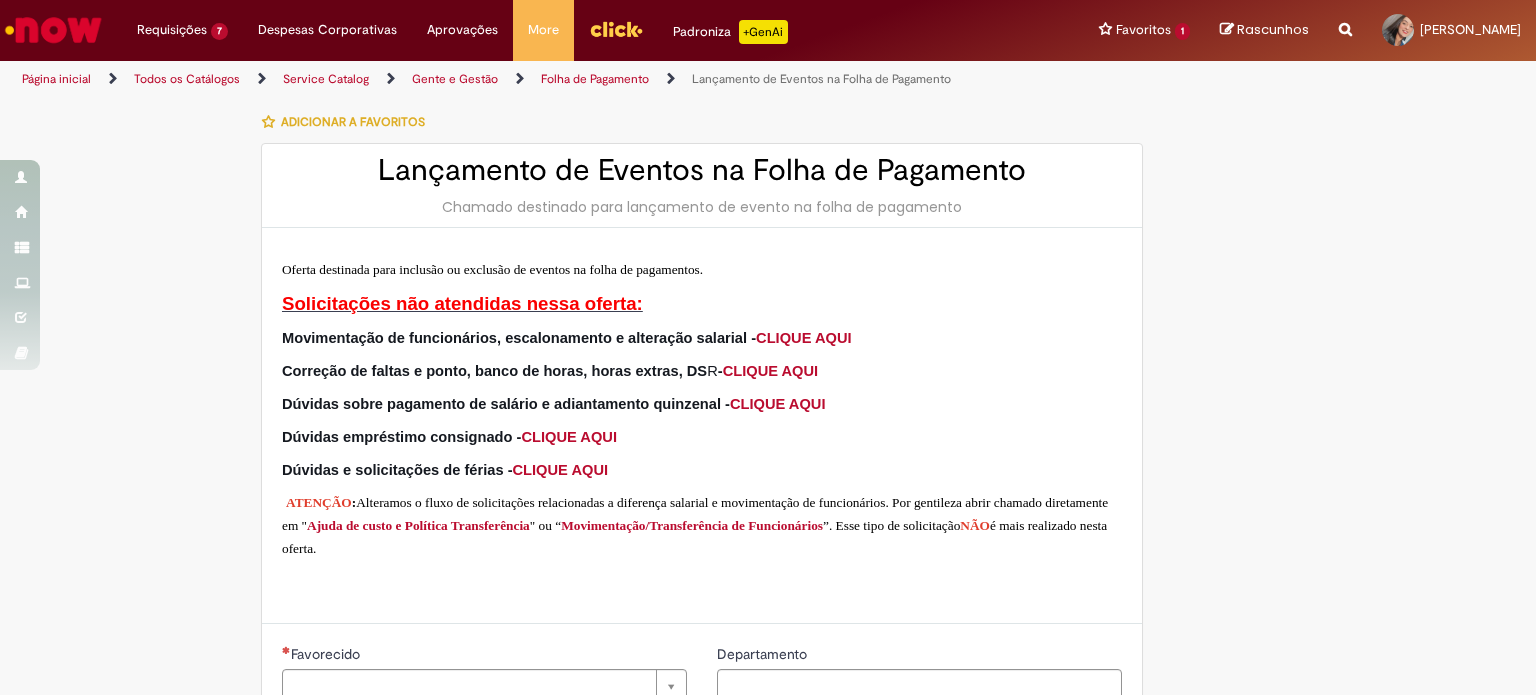 type on "********" 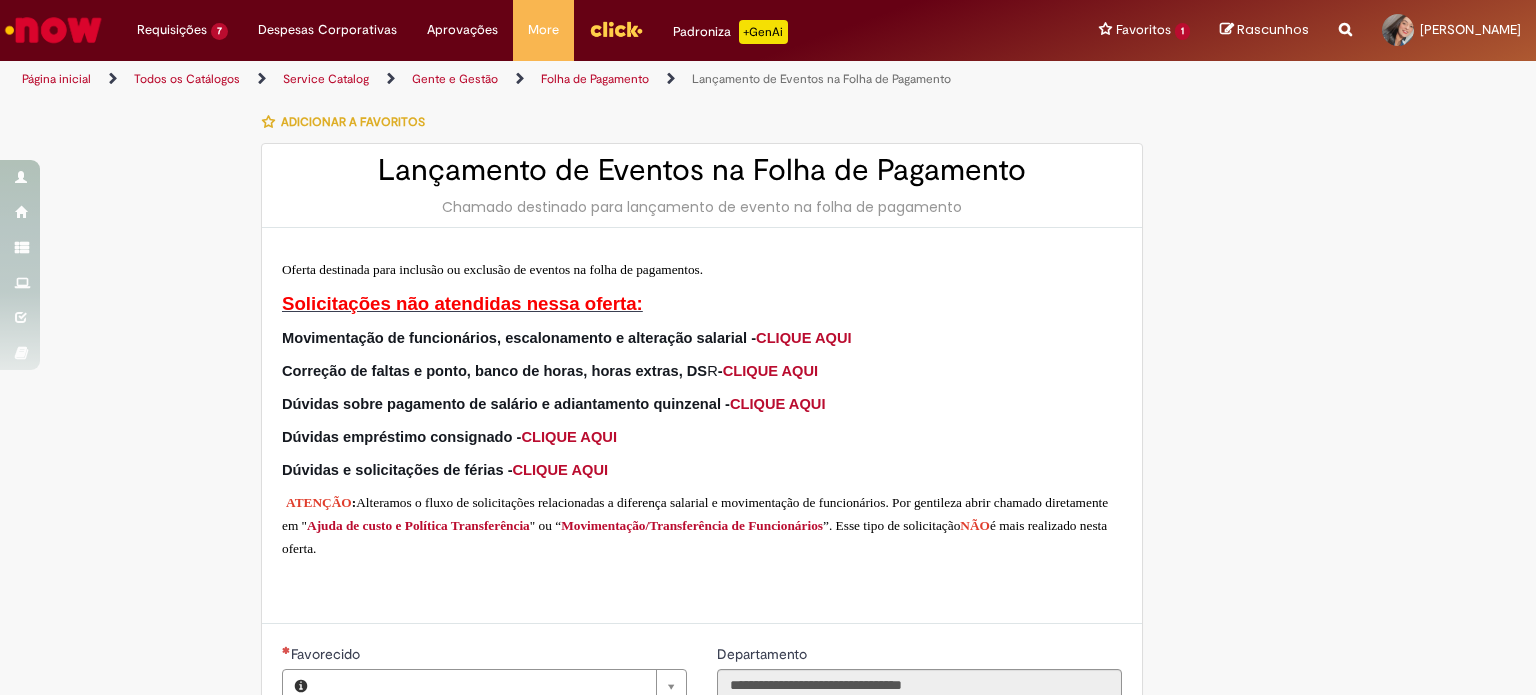 type on "**********" 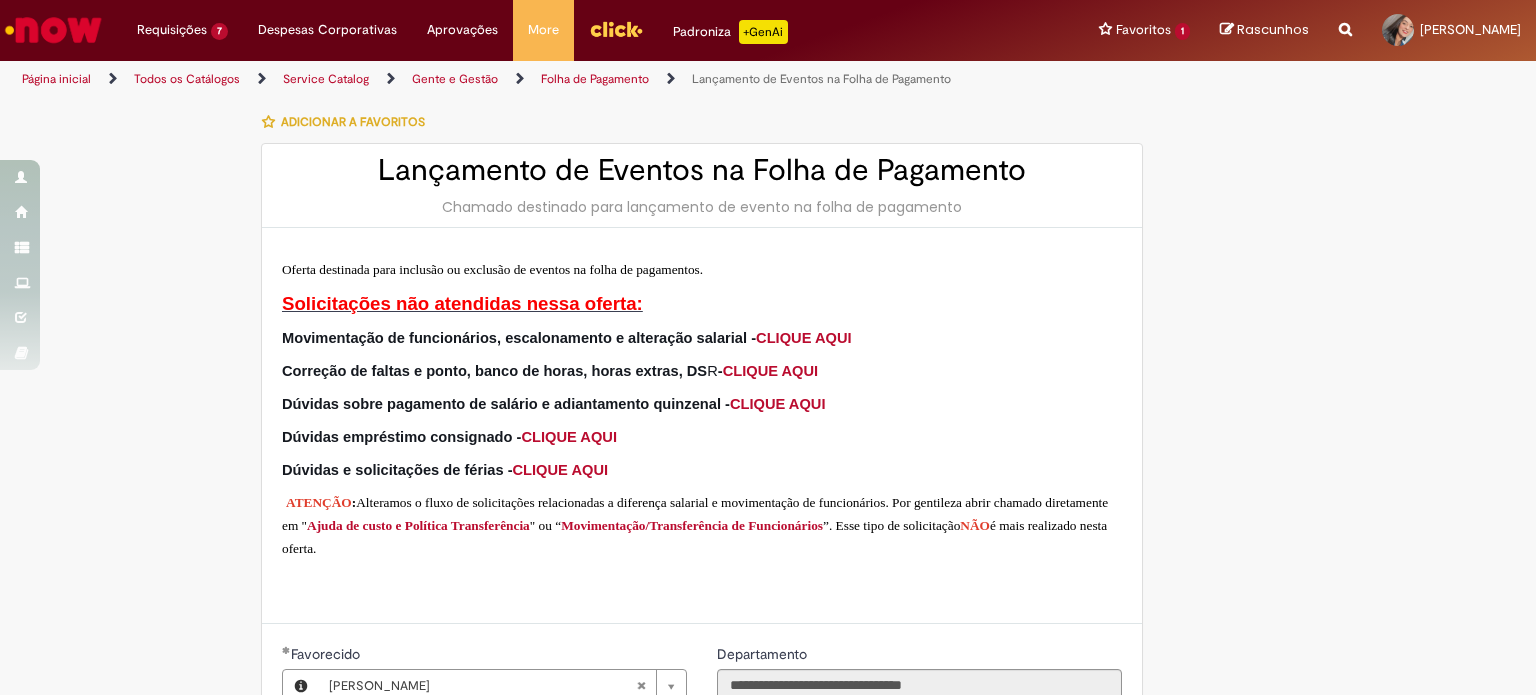 type on "**********" 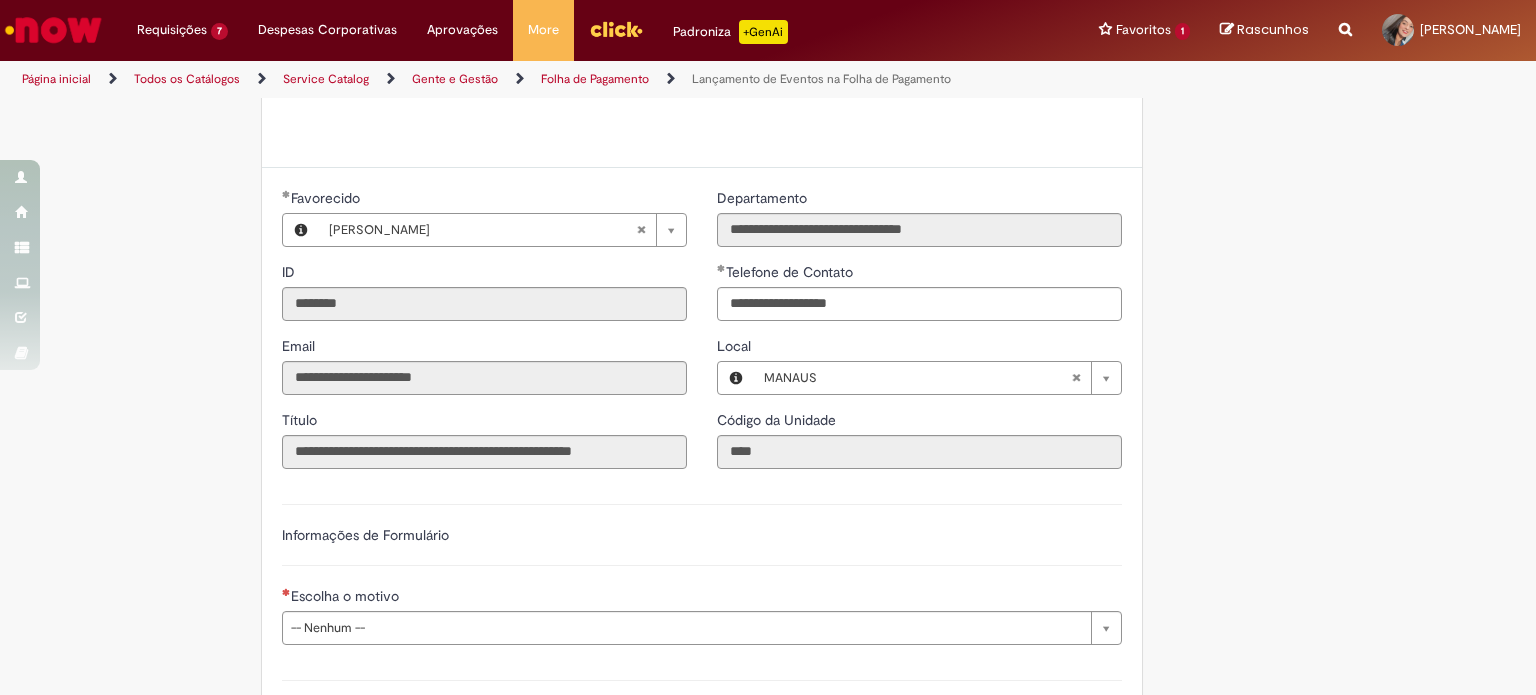 scroll, scrollTop: 700, scrollLeft: 0, axis: vertical 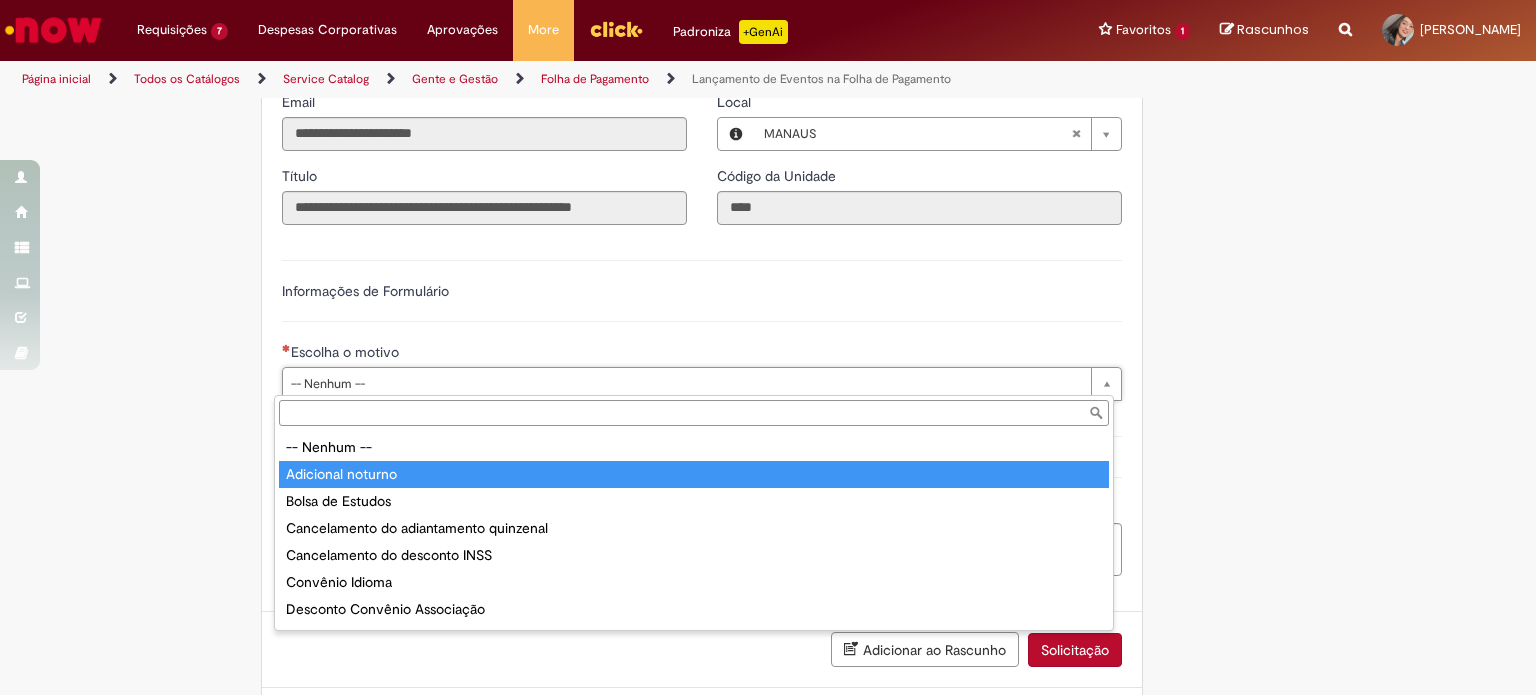 type on "**********" 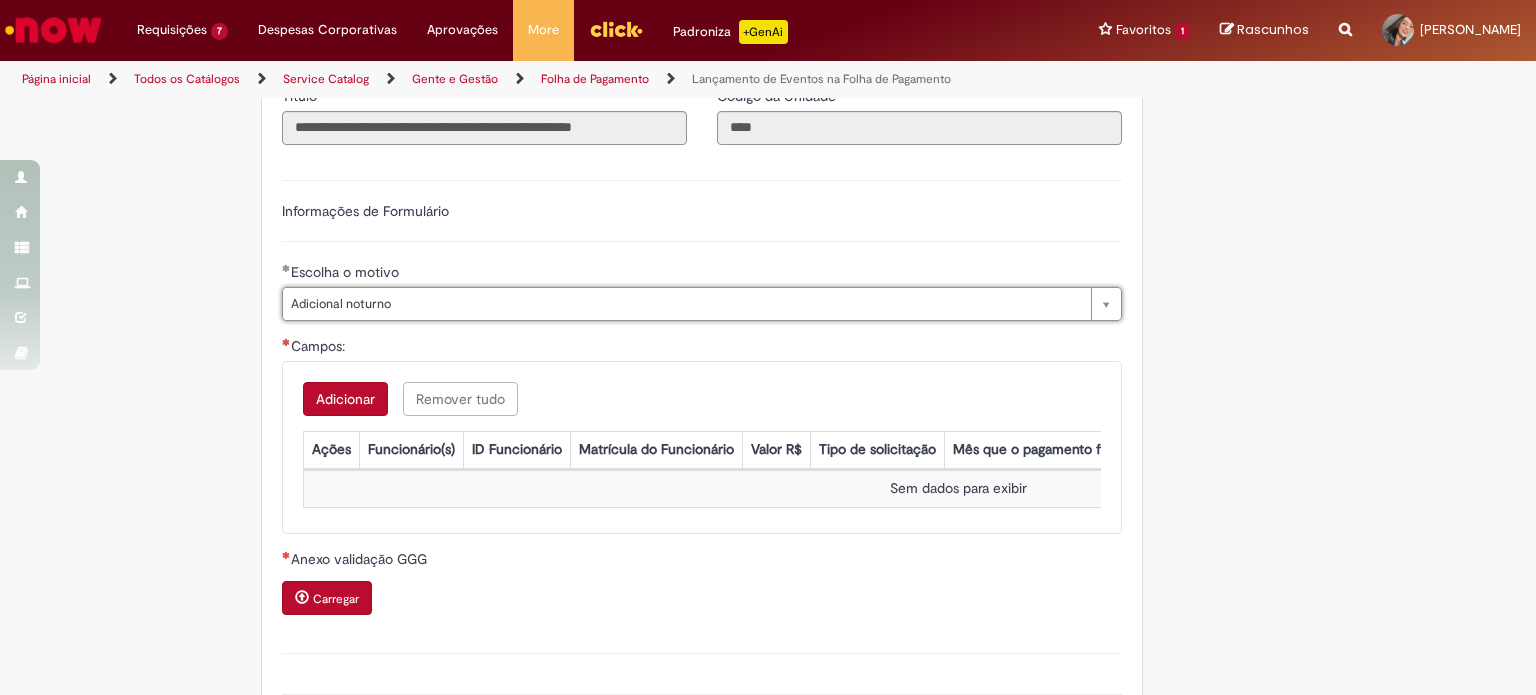 scroll, scrollTop: 900, scrollLeft: 0, axis: vertical 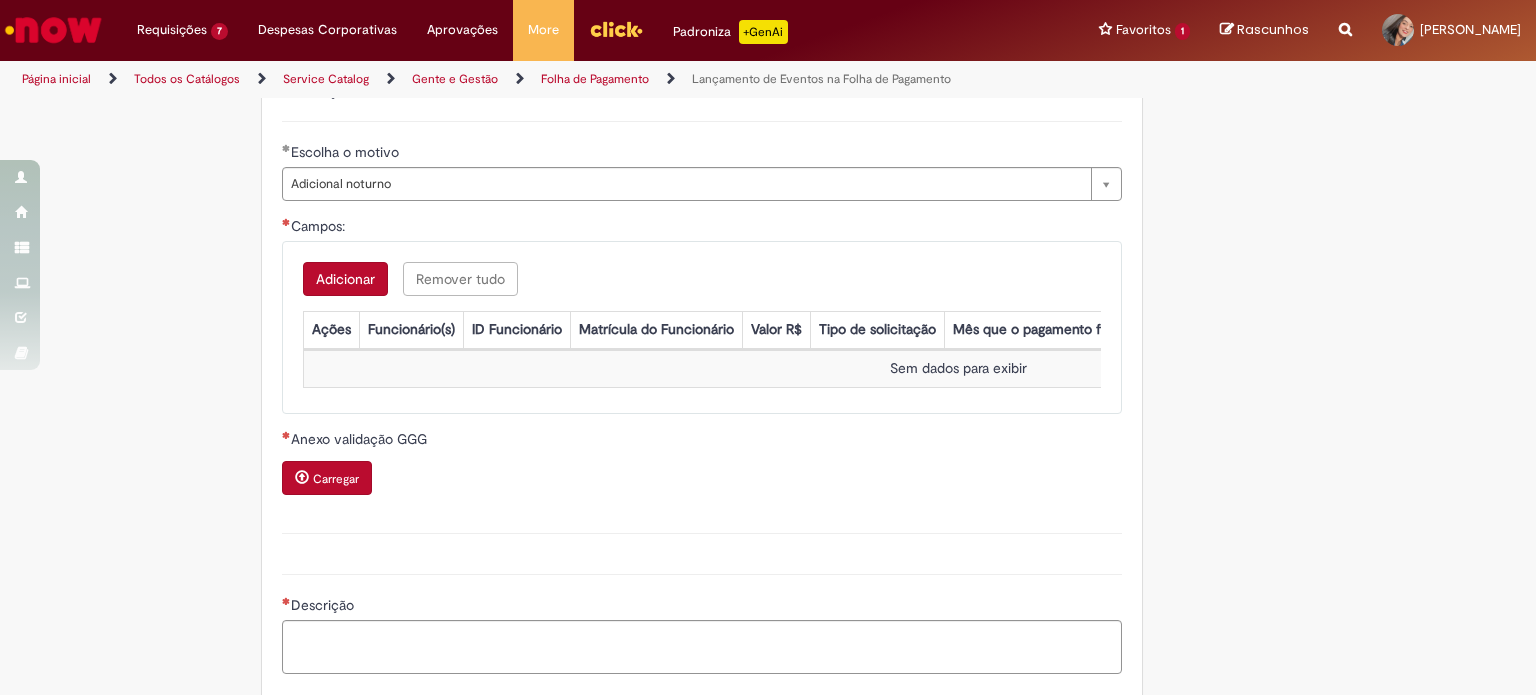 click on "Carregar" at bounding box center [702, 480] 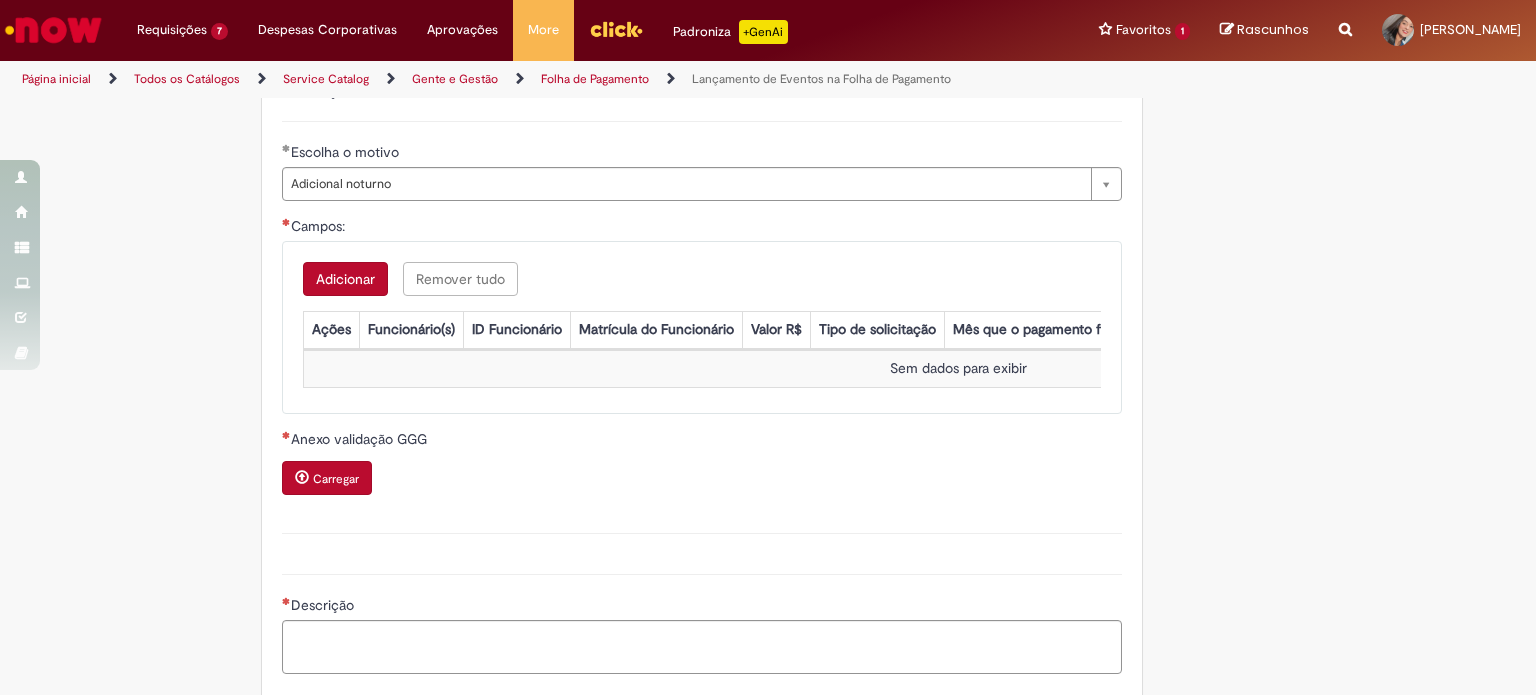click on "Adicionar" at bounding box center [345, 279] 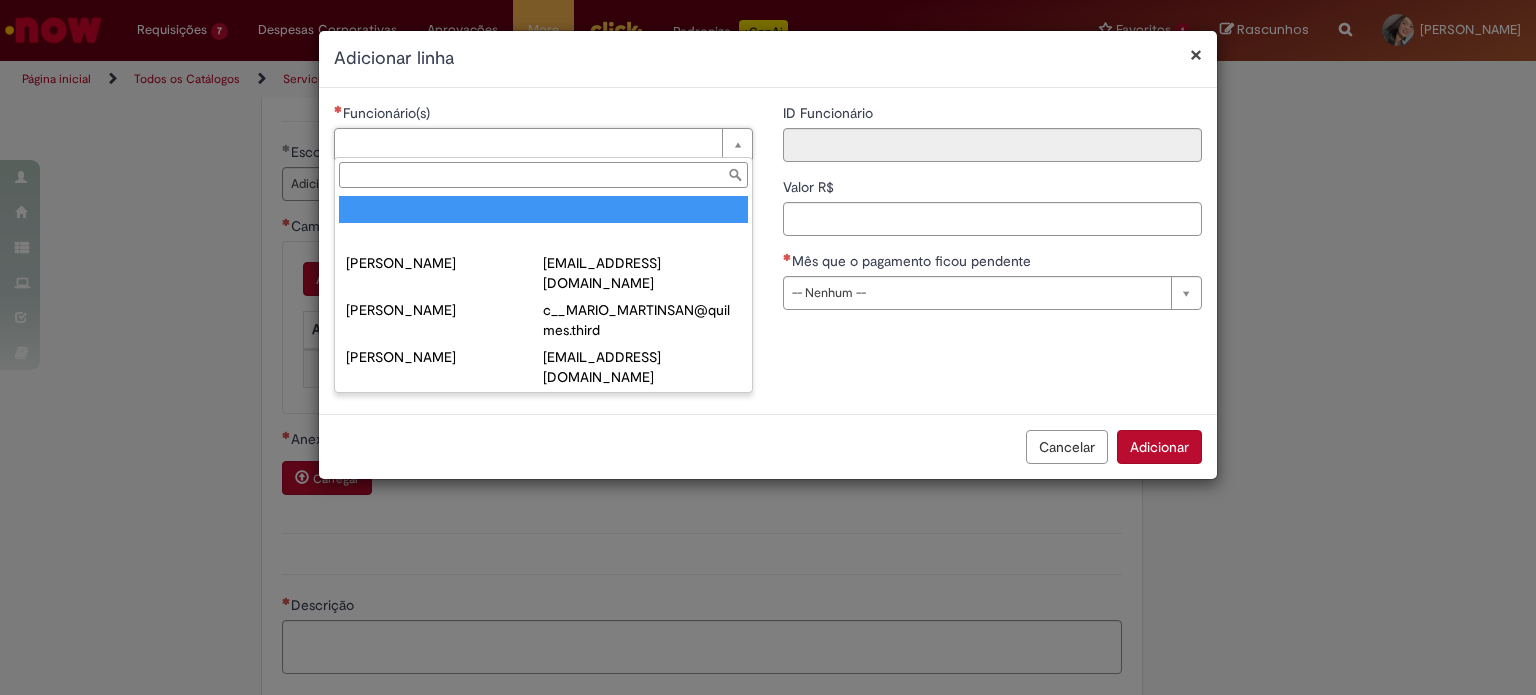 type on "*" 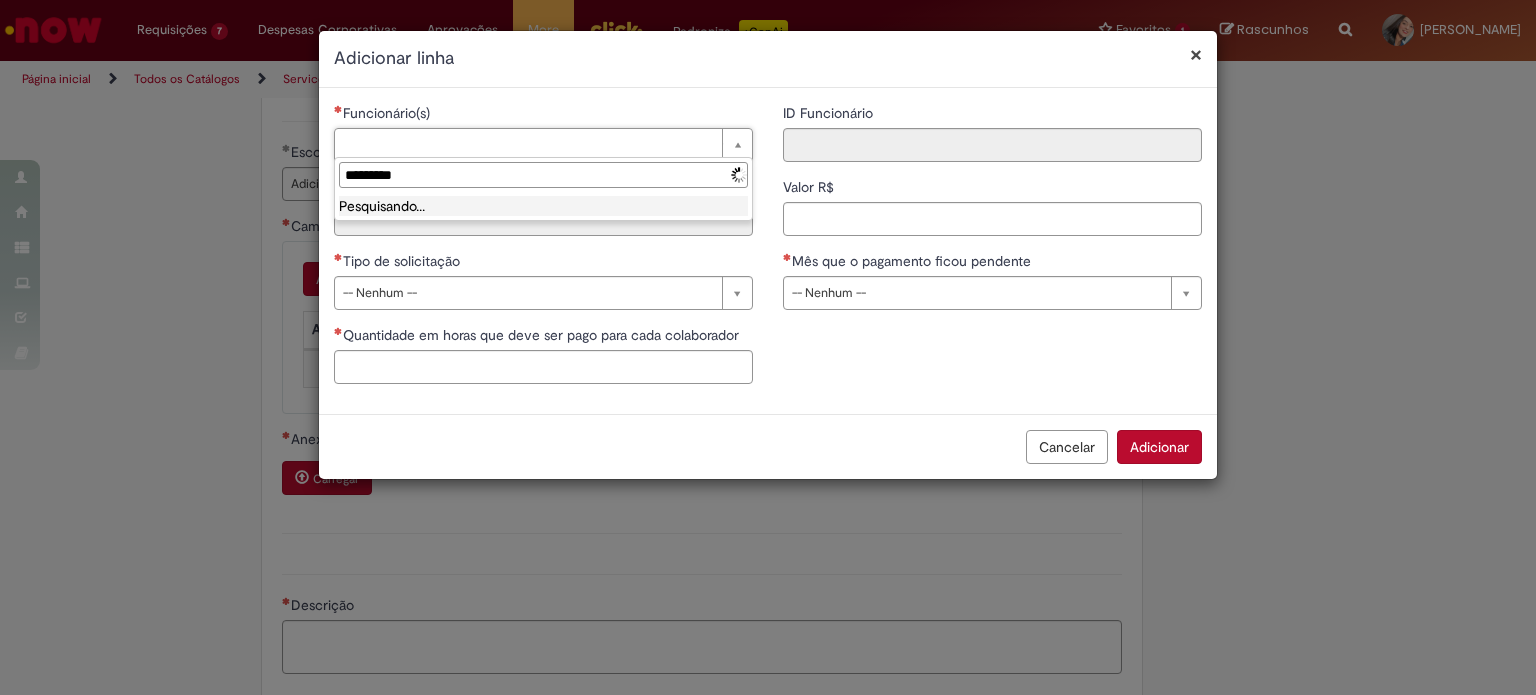 type on "**********" 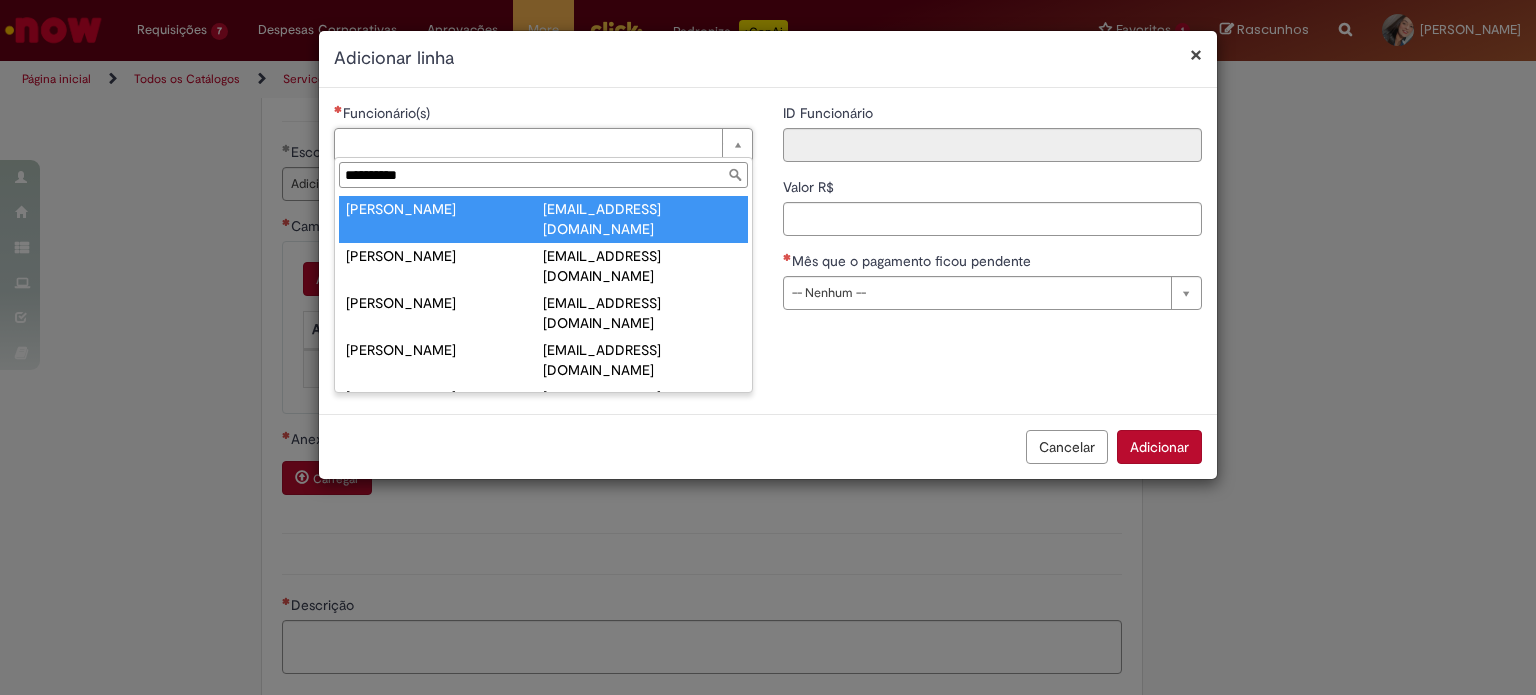 click on "**********" at bounding box center [768, 347] 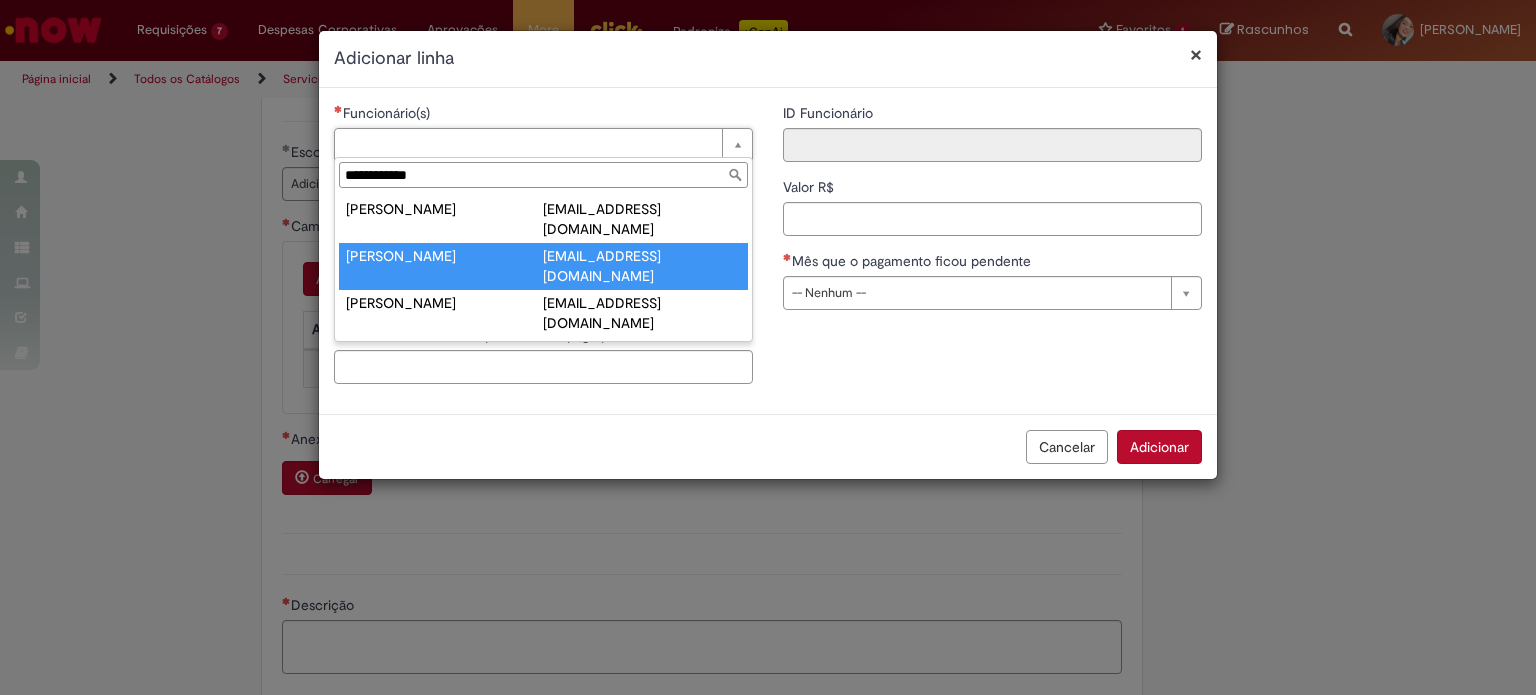 type on "**********" 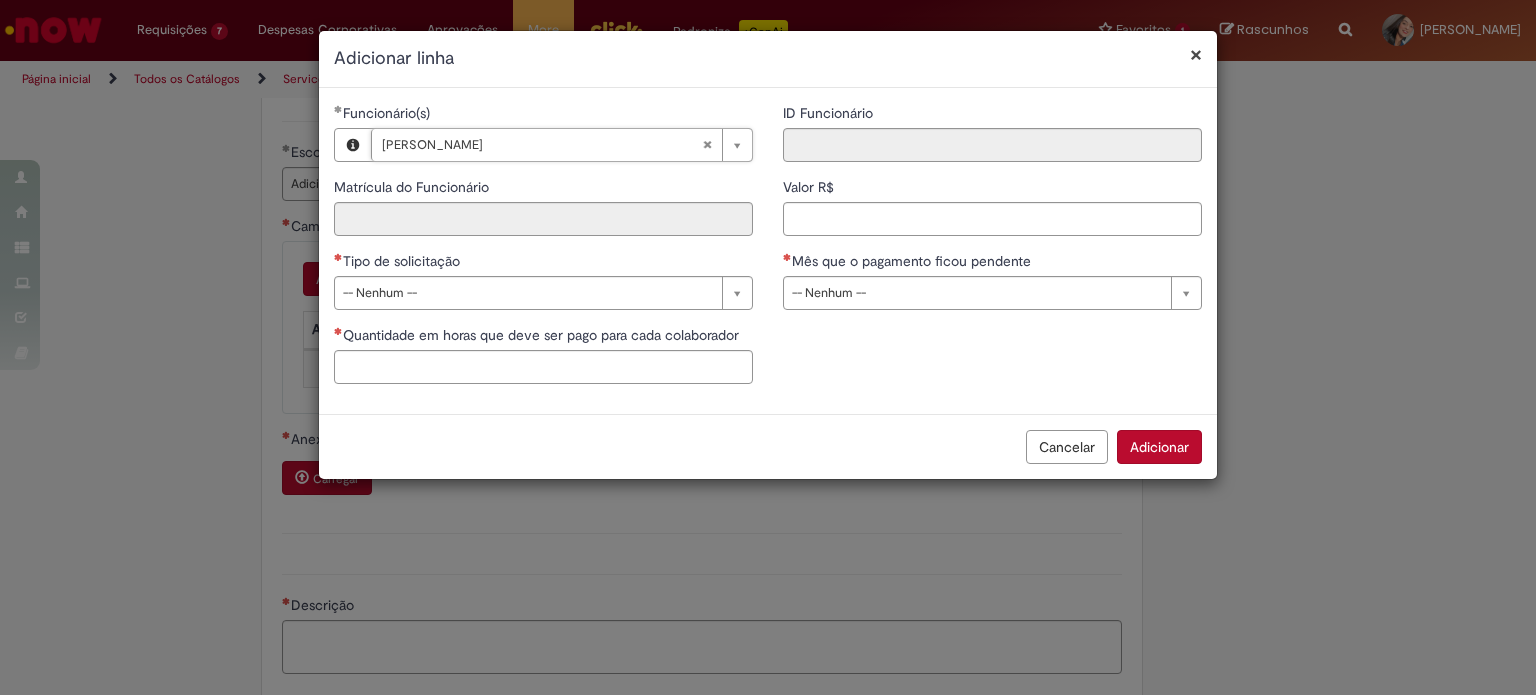 type on "****" 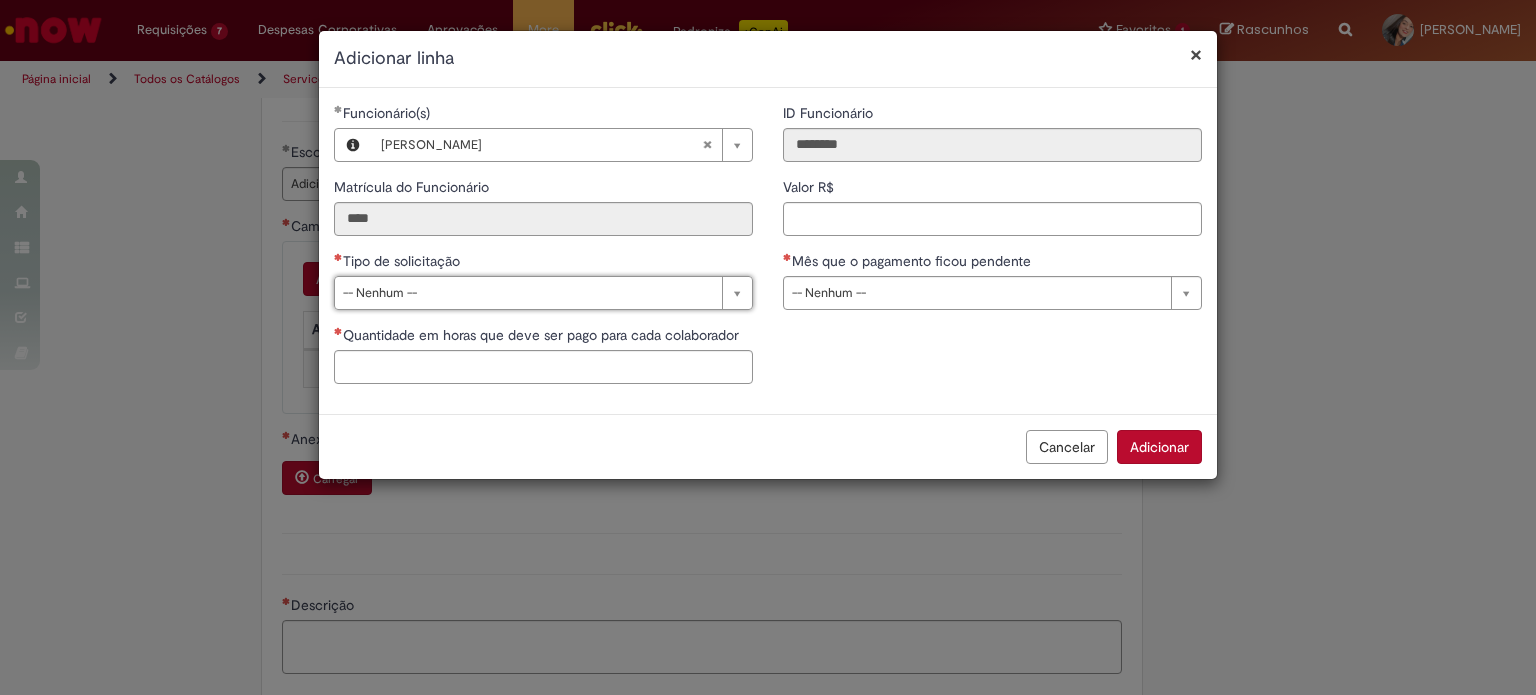 drag, startPoint x: 1052, startPoint y: 448, endPoint x: 847, endPoint y: 436, distance: 205.35092 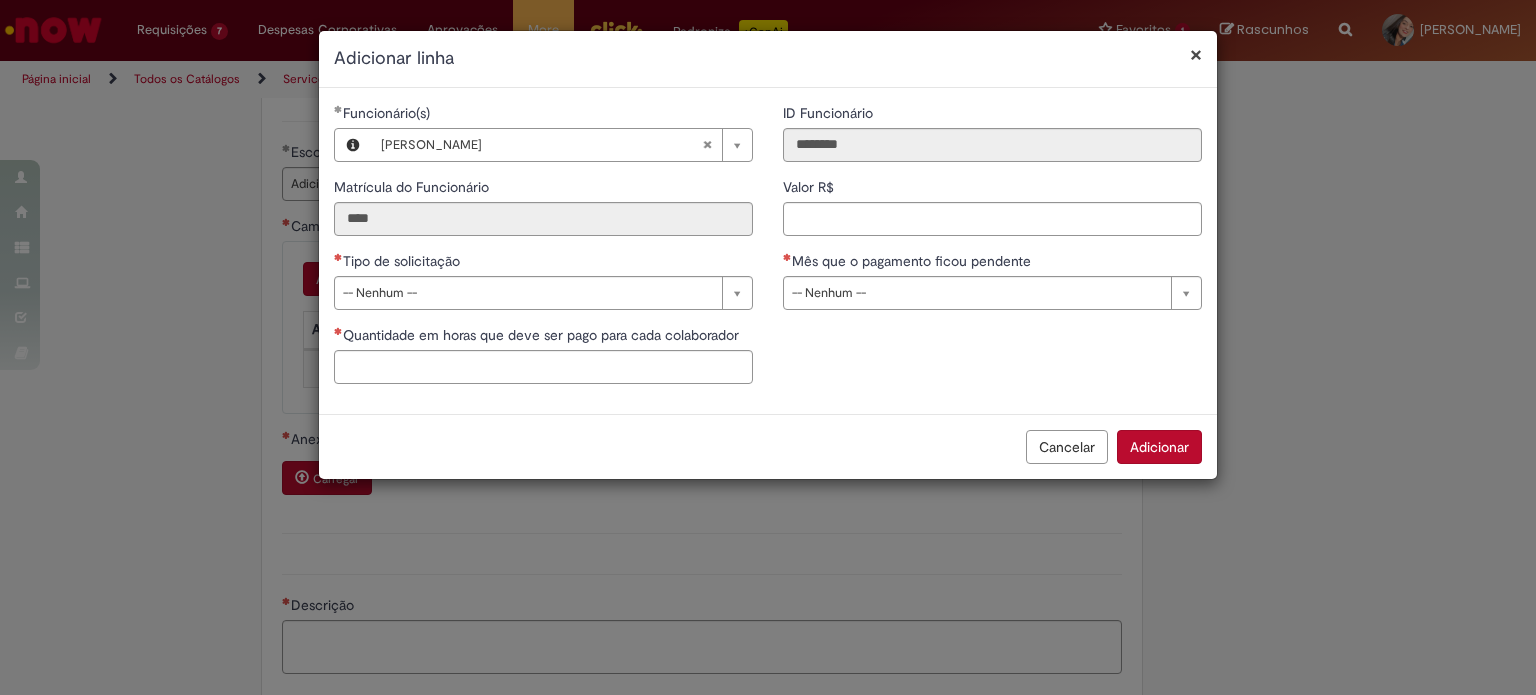 click on "Cancelar" at bounding box center [1067, 447] 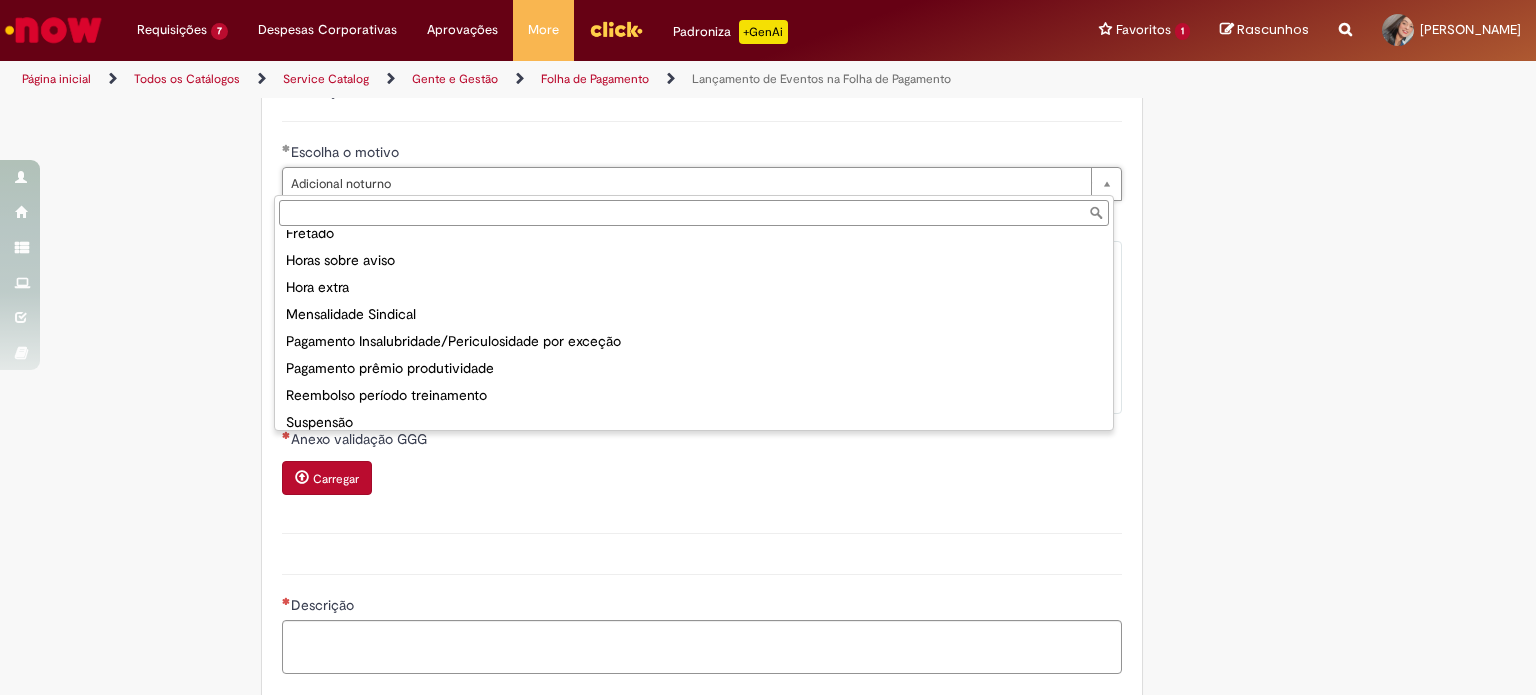 scroll, scrollTop: 375, scrollLeft: 0, axis: vertical 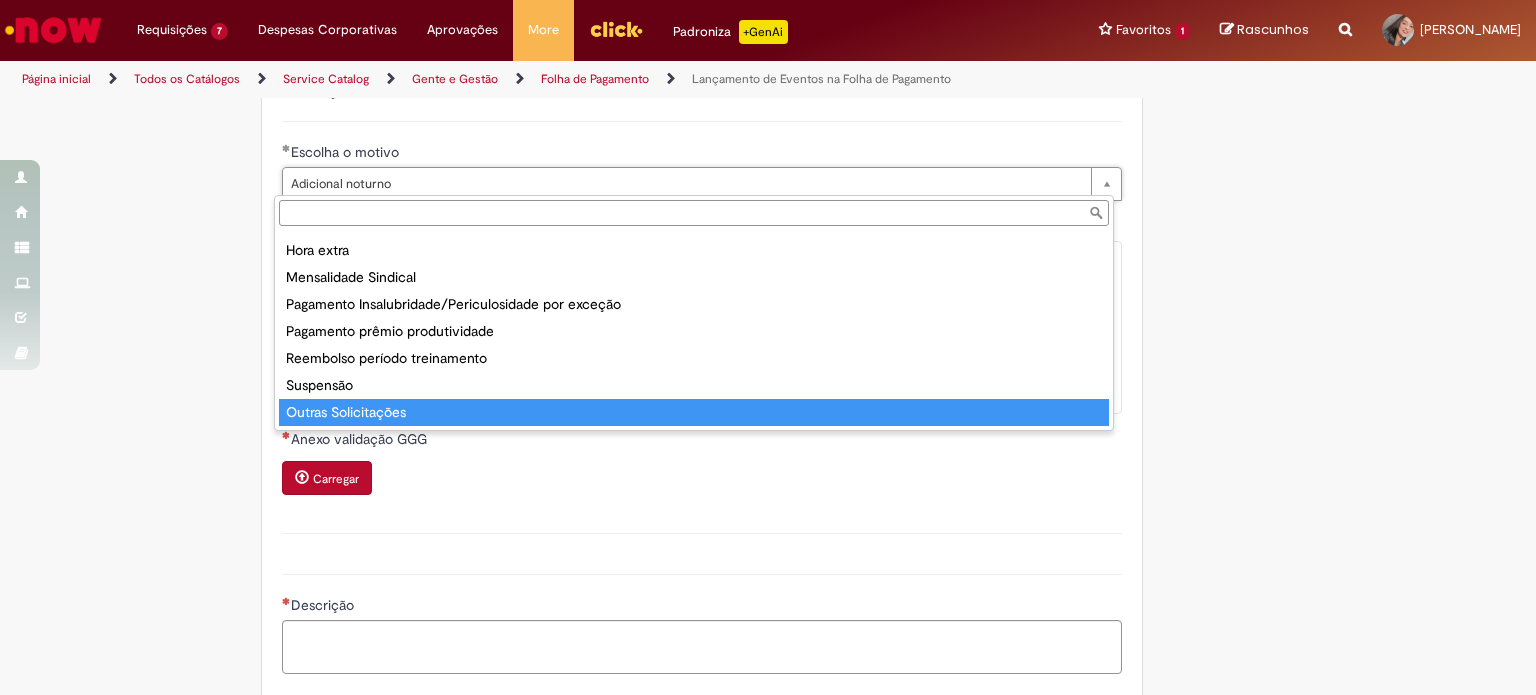 type on "**********" 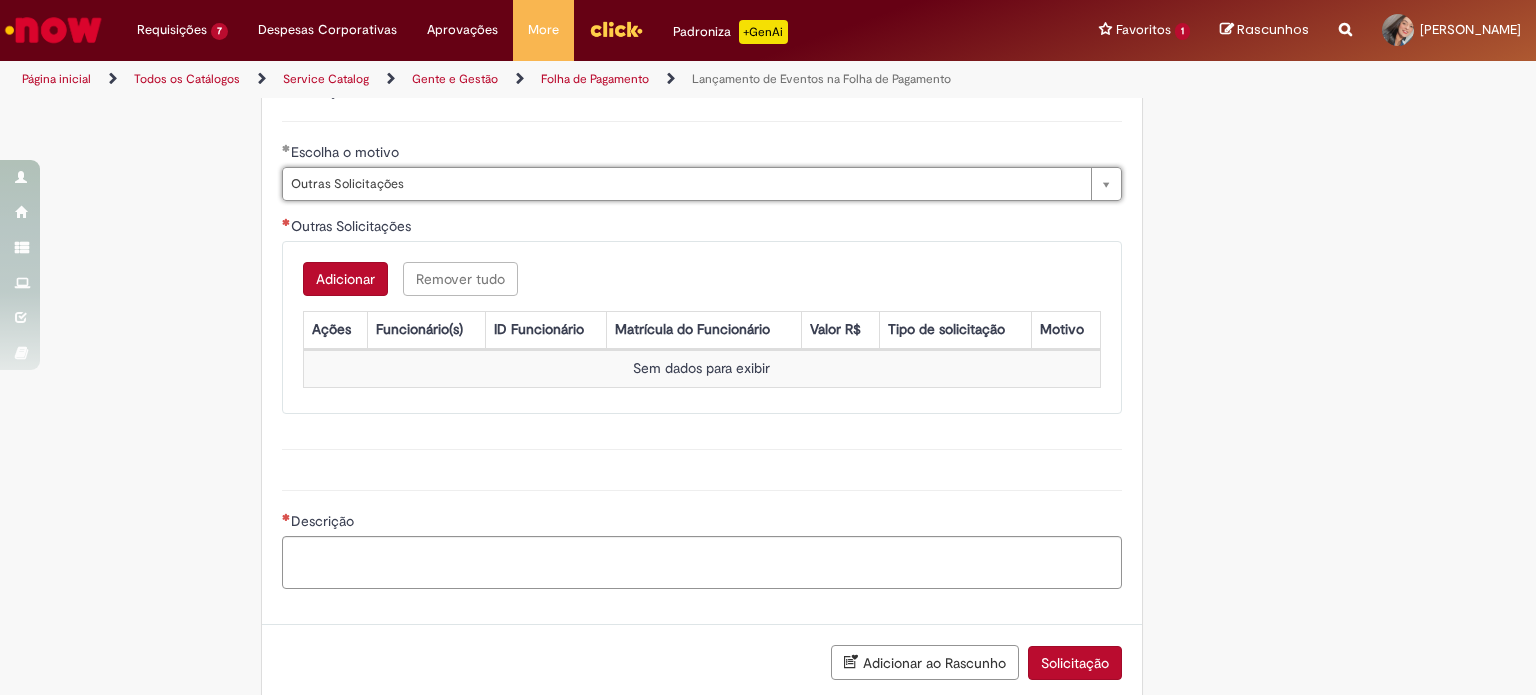 scroll, scrollTop: 1000, scrollLeft: 0, axis: vertical 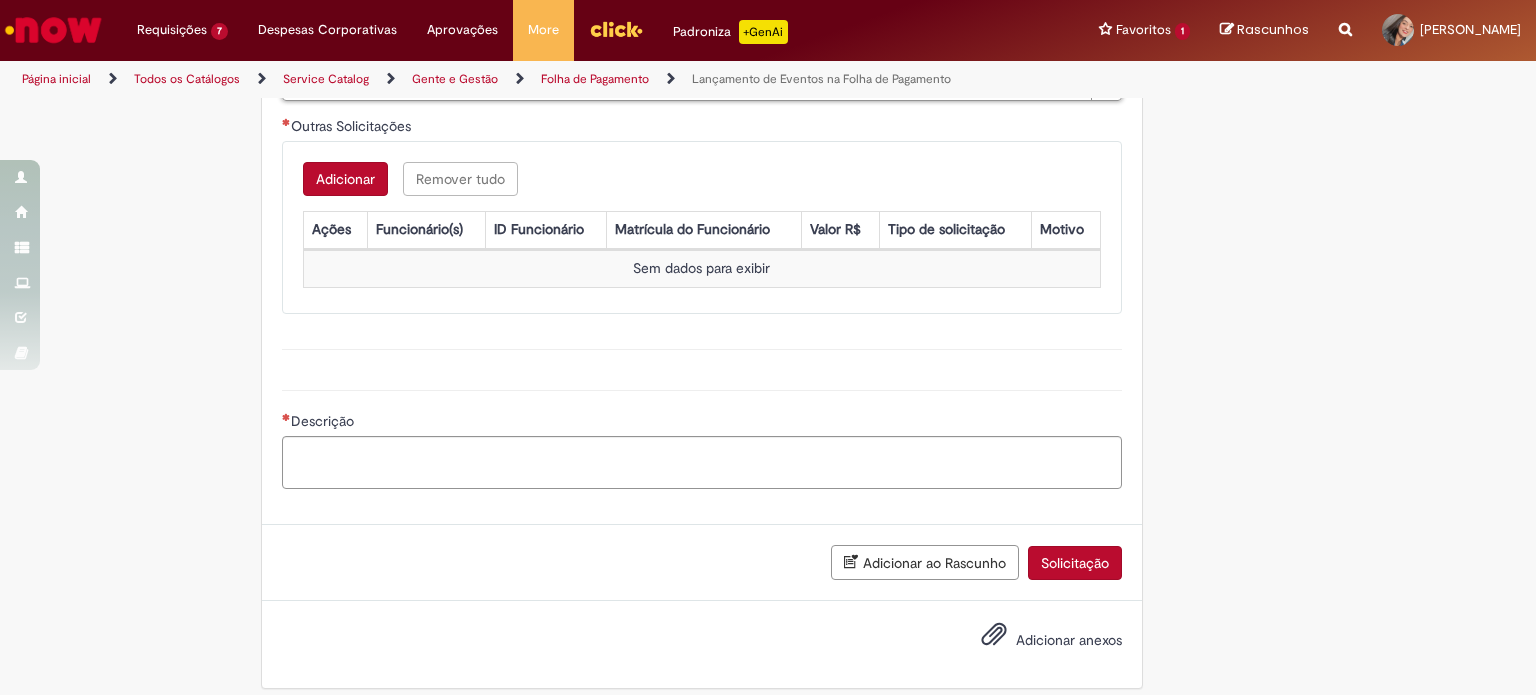 click on "Descrição" at bounding box center [702, 437] 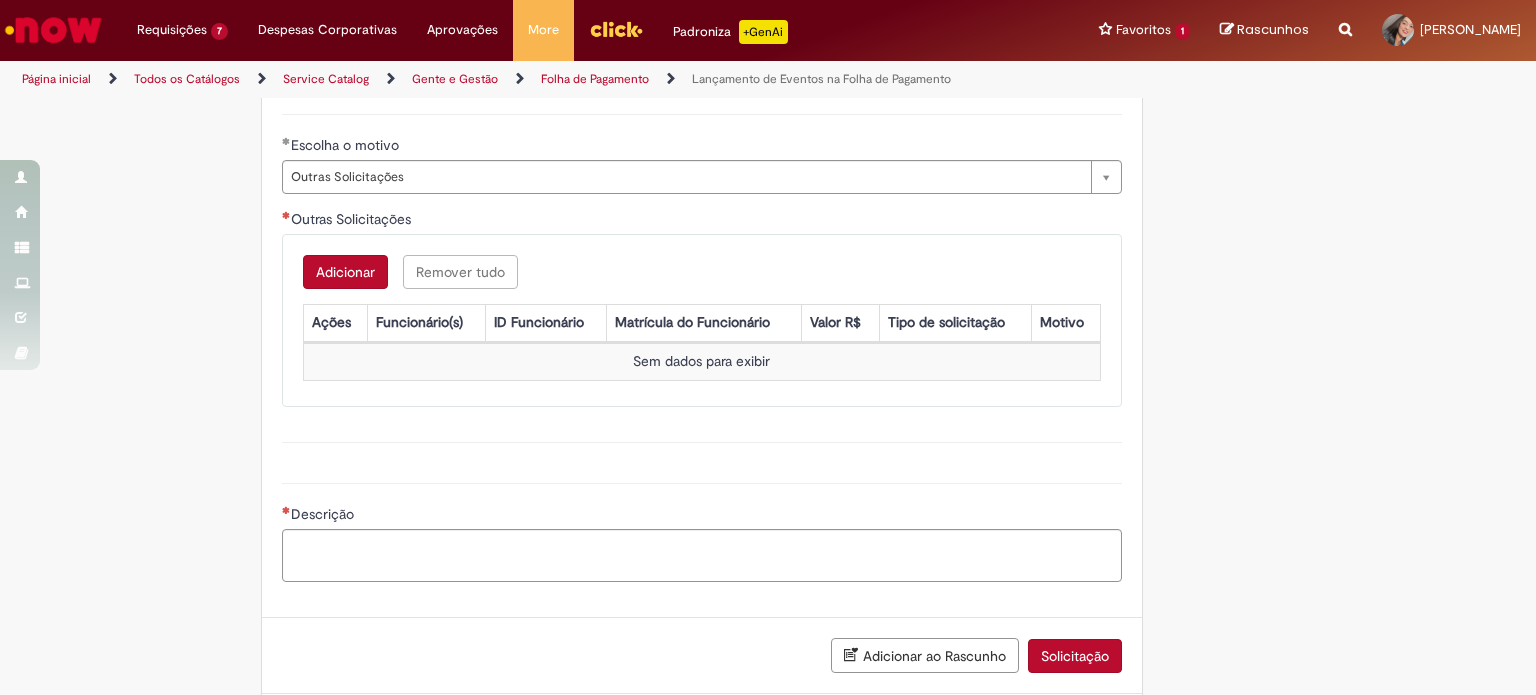 scroll, scrollTop: 800, scrollLeft: 0, axis: vertical 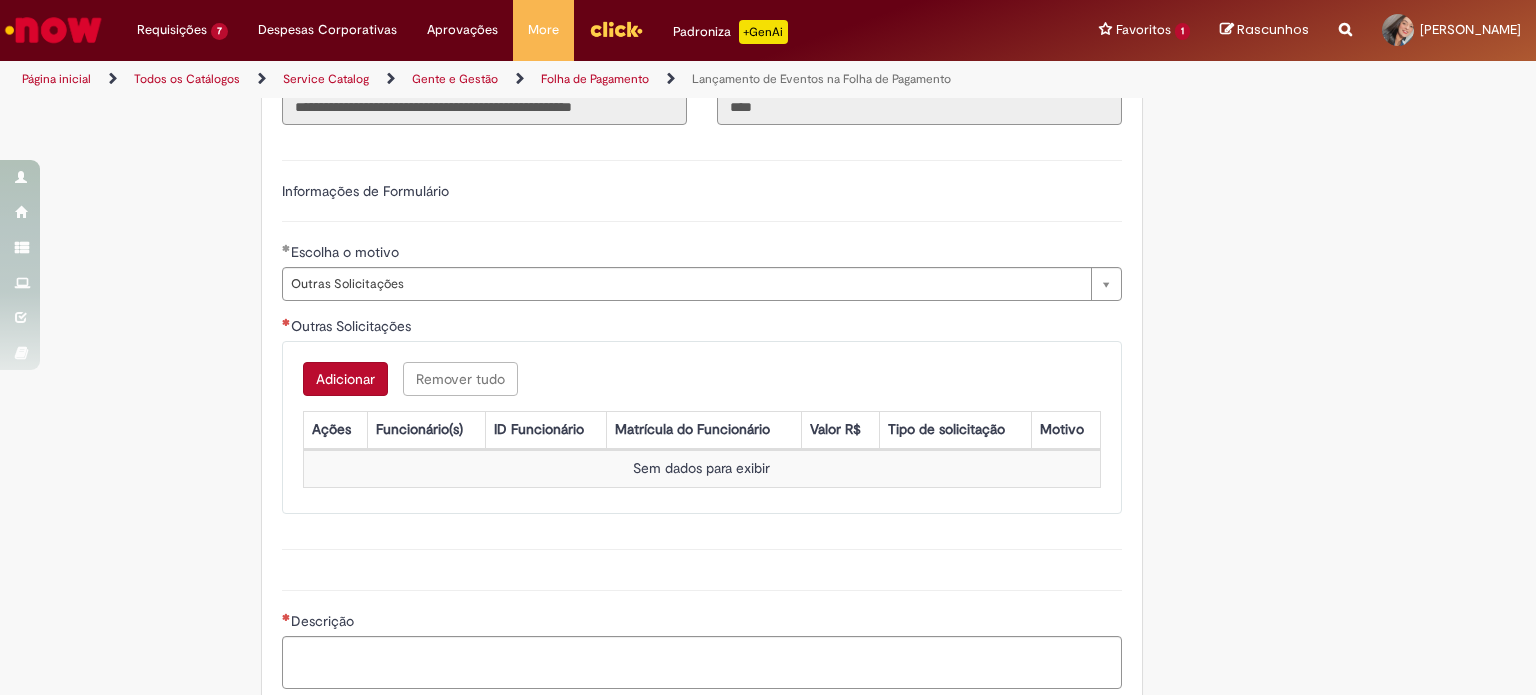 click on "**********" at bounding box center [702, 334] 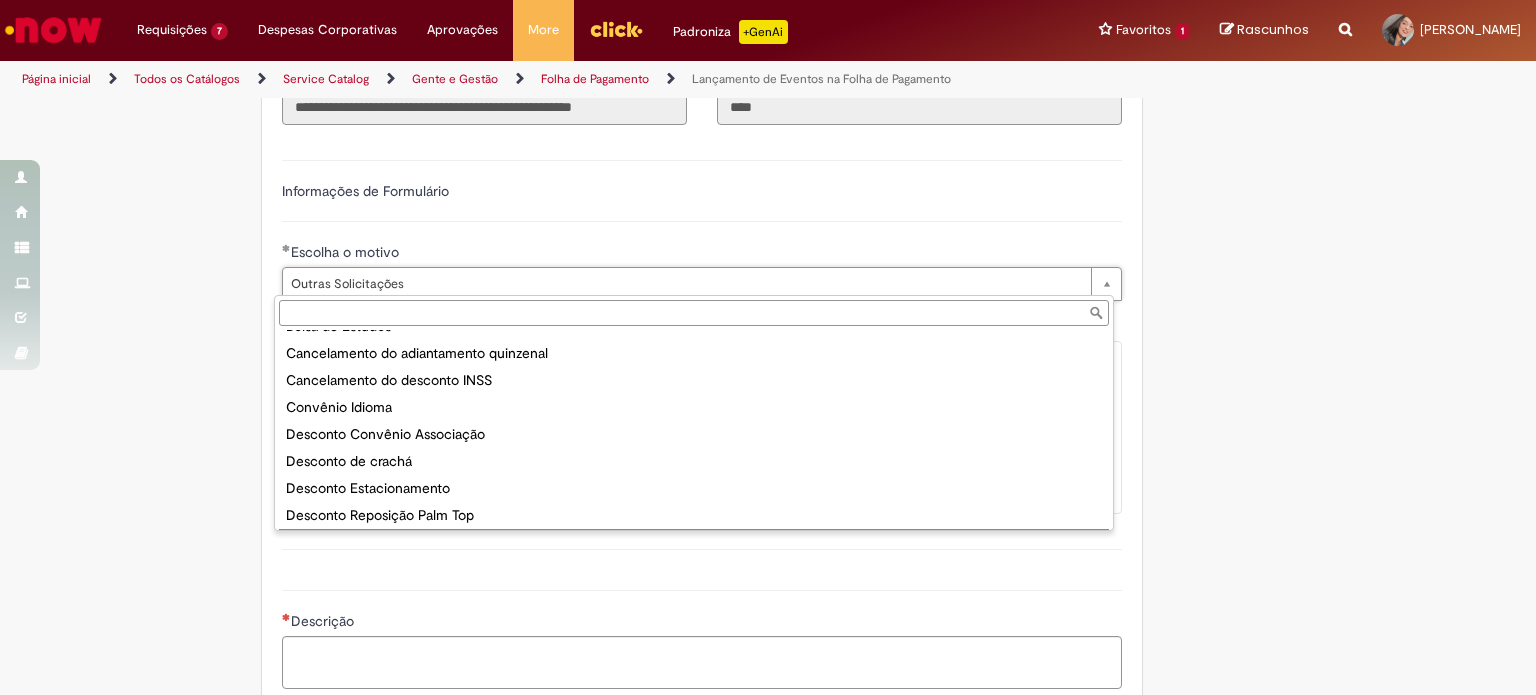 scroll, scrollTop: 0, scrollLeft: 0, axis: both 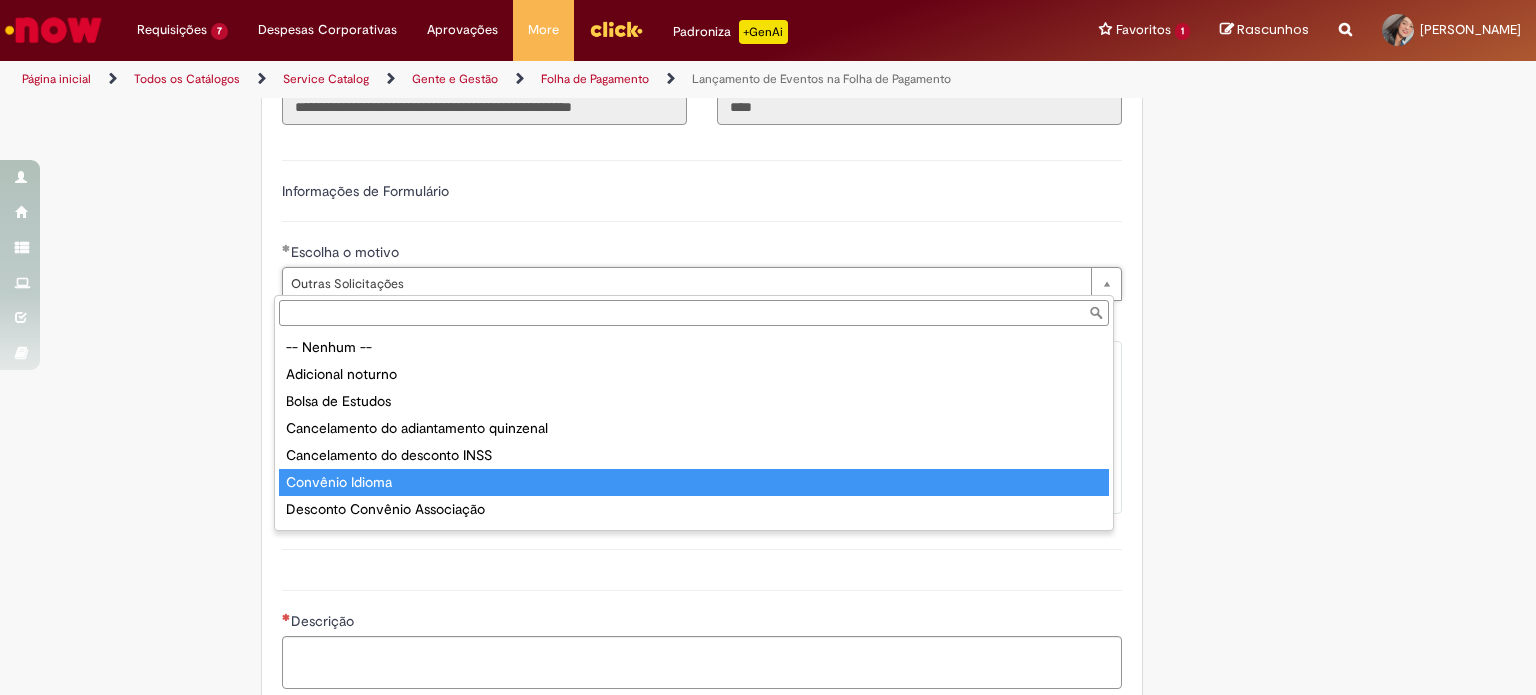 type on "**********" 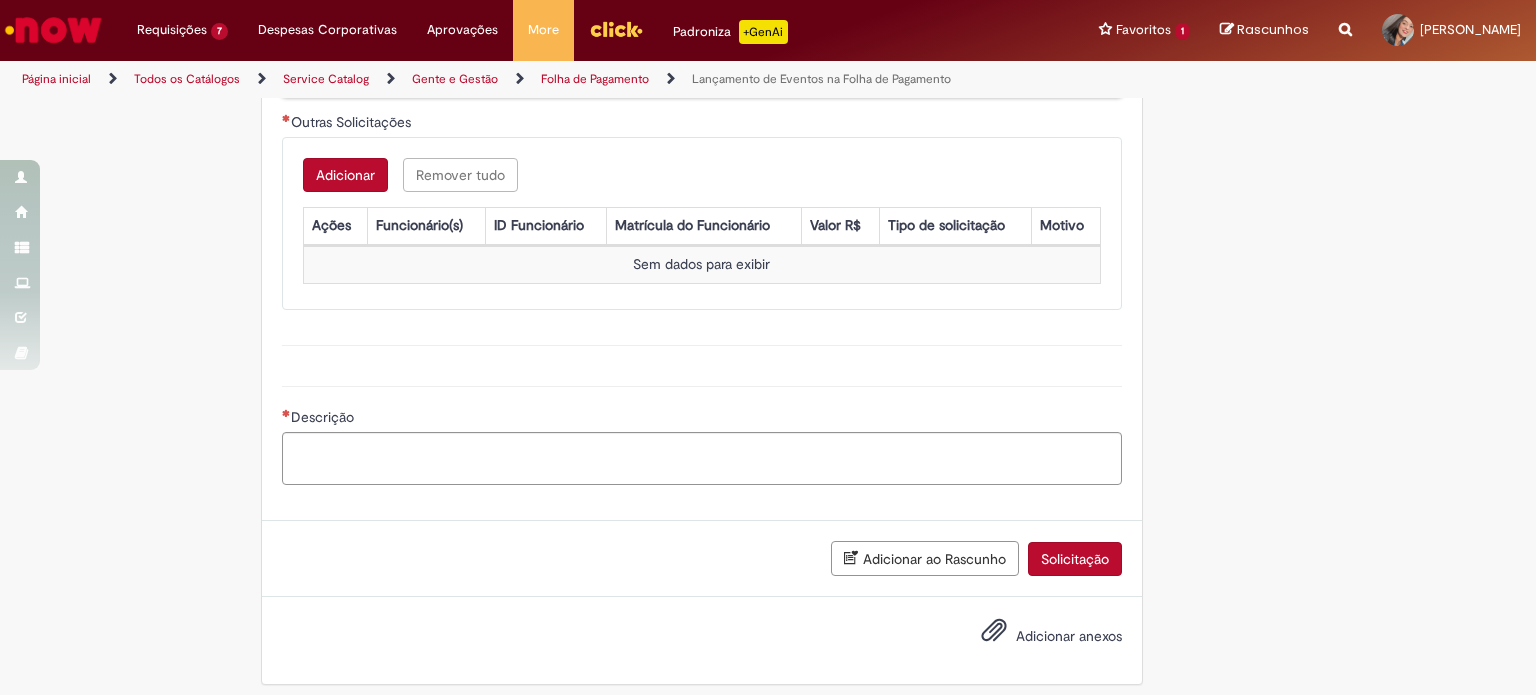 scroll, scrollTop: 1010, scrollLeft: 0, axis: vertical 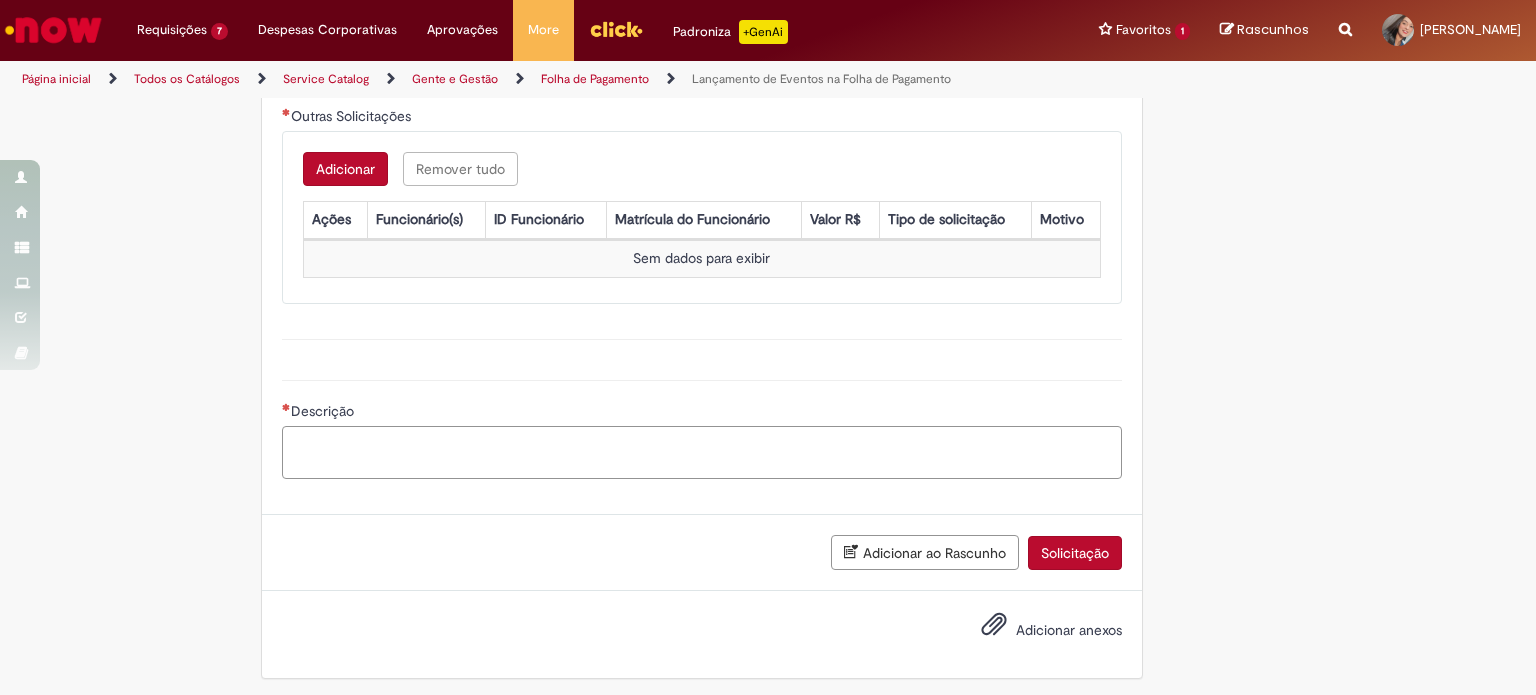 click on "Descrição" at bounding box center (702, 453) 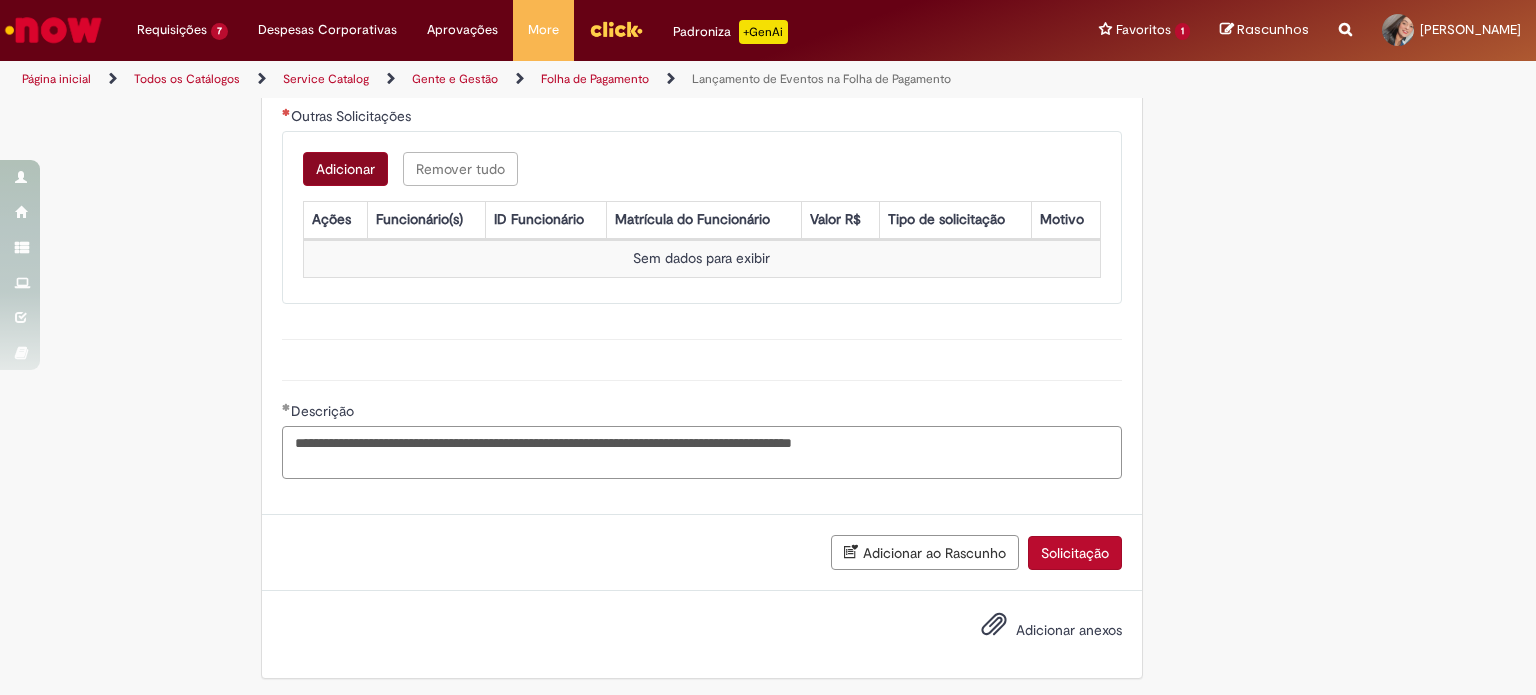 type on "**********" 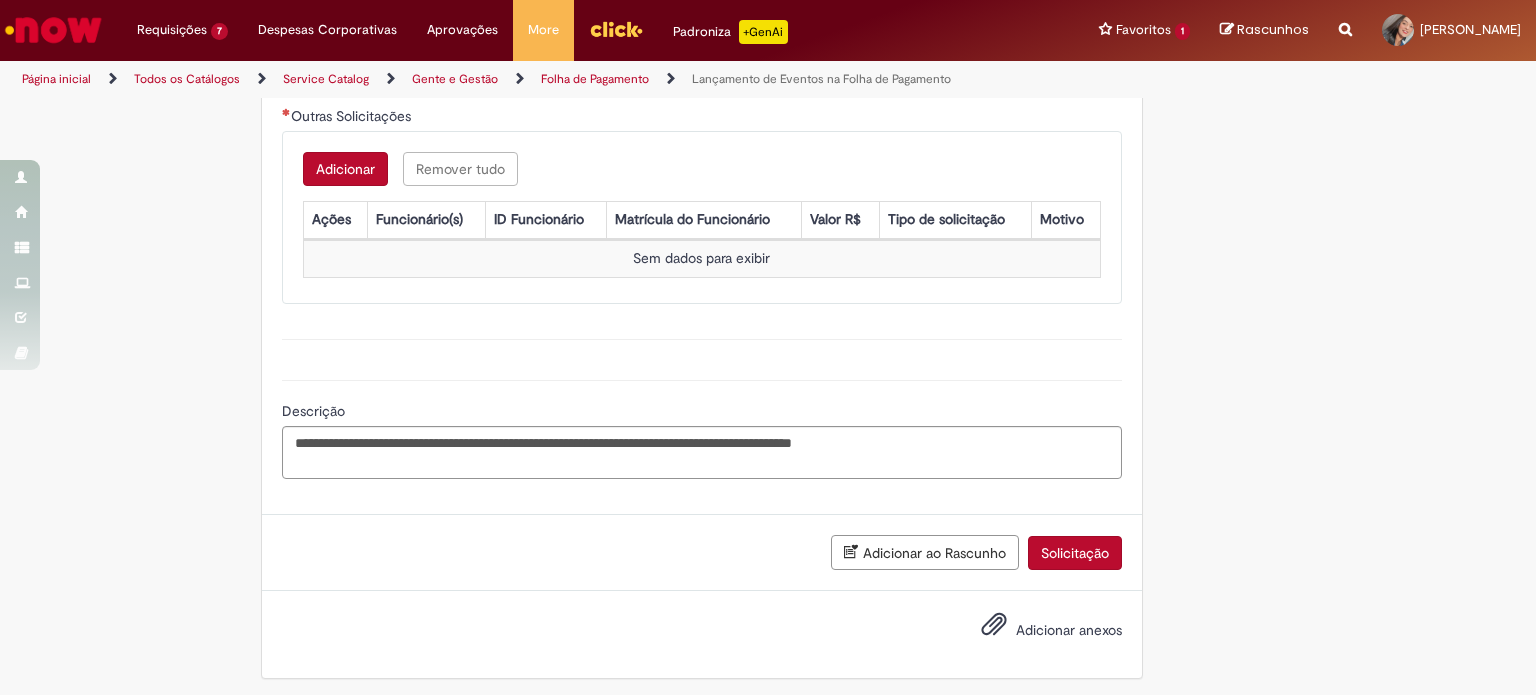 click on "Adicionar" at bounding box center (345, 169) 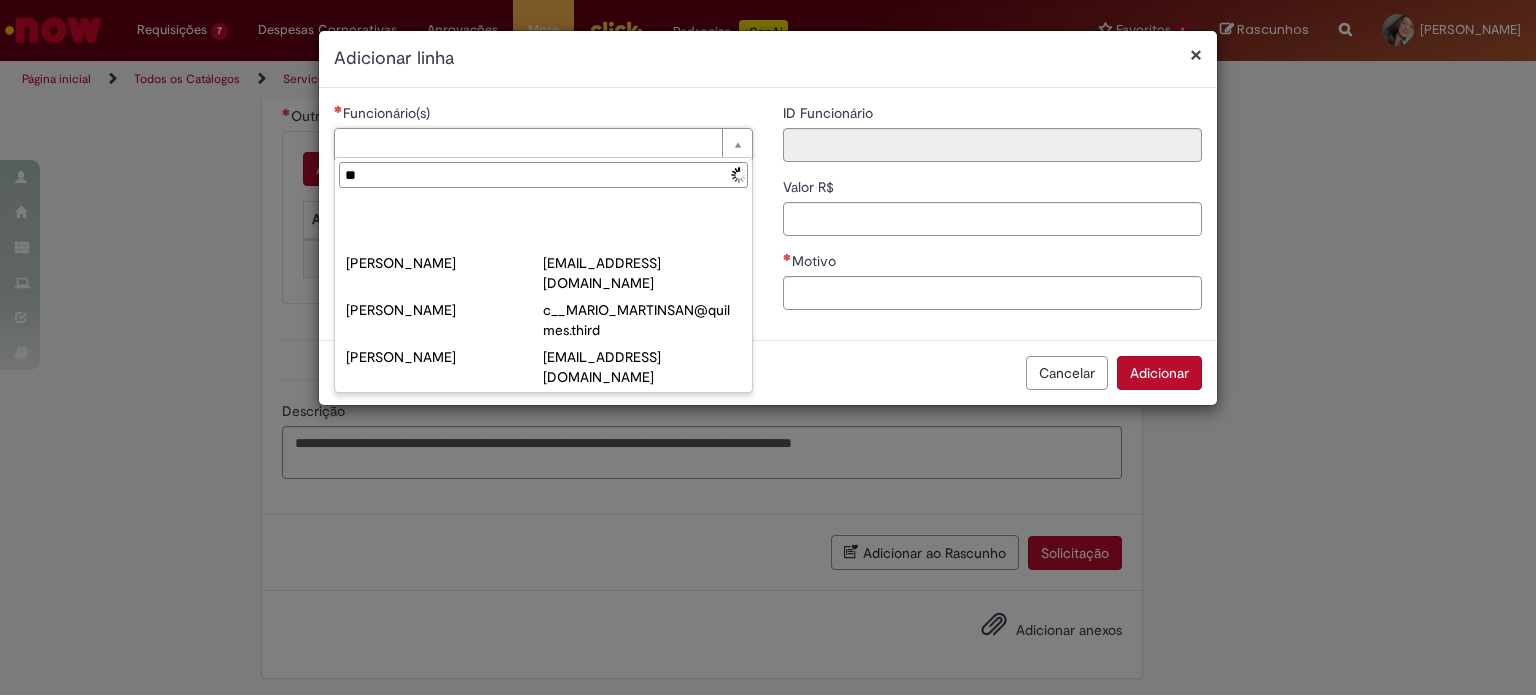 type on "*" 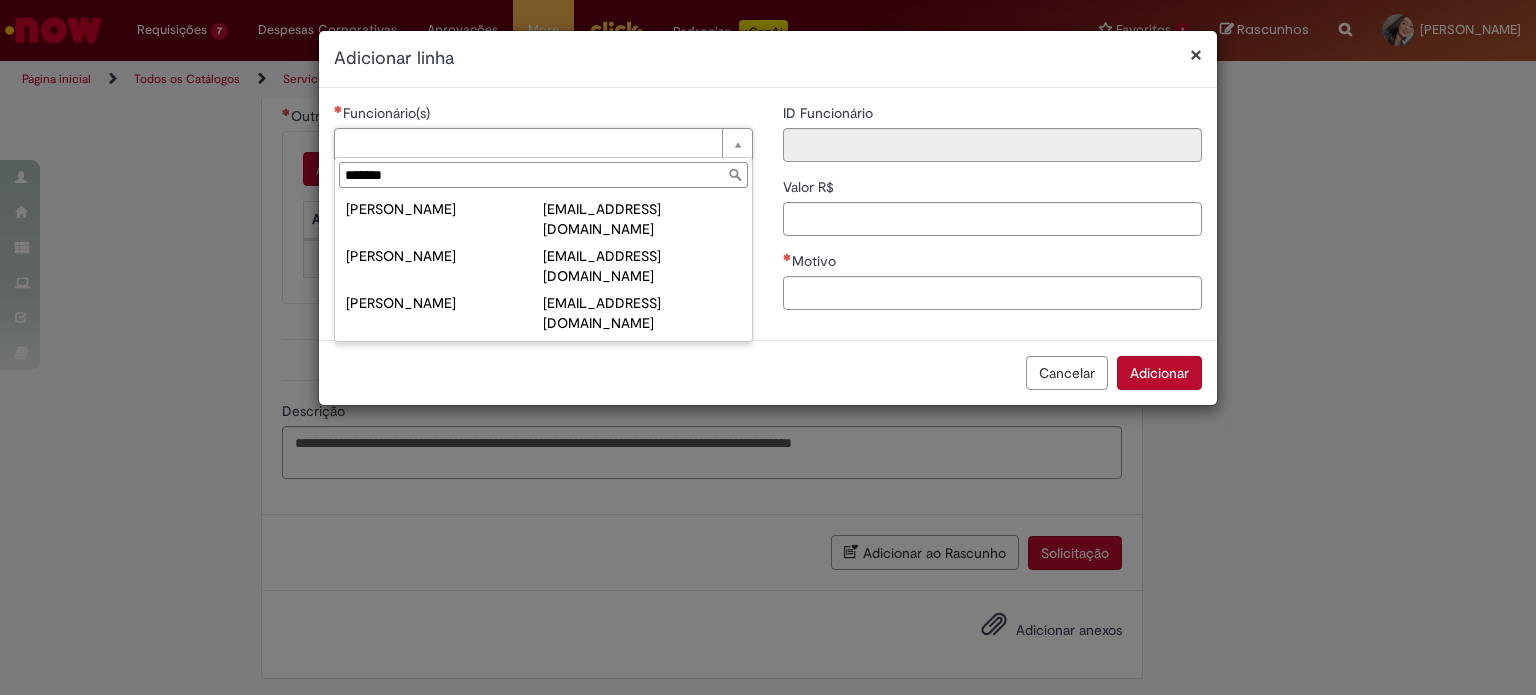 drag, startPoint x: 577, startPoint y: 186, endPoint x: 170, endPoint y: 183, distance: 407.01105 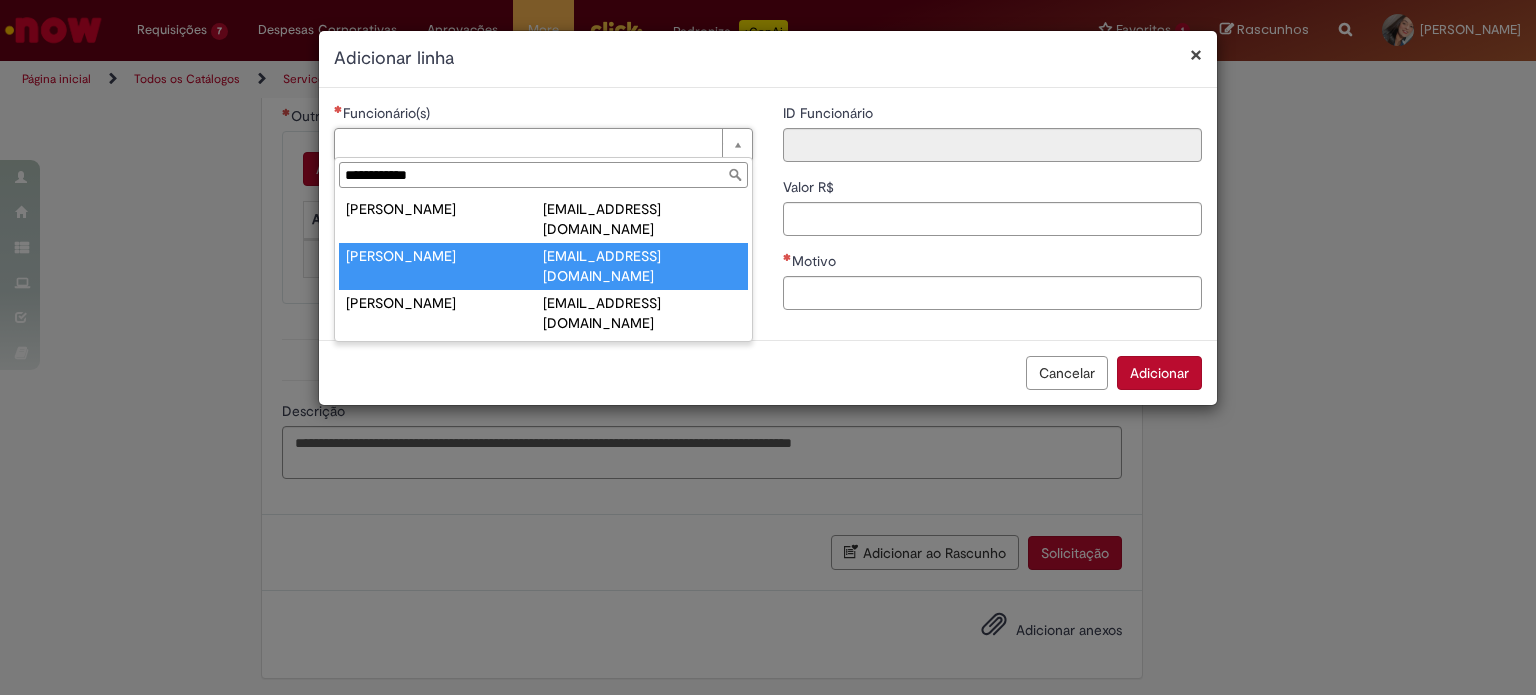 type on "**********" 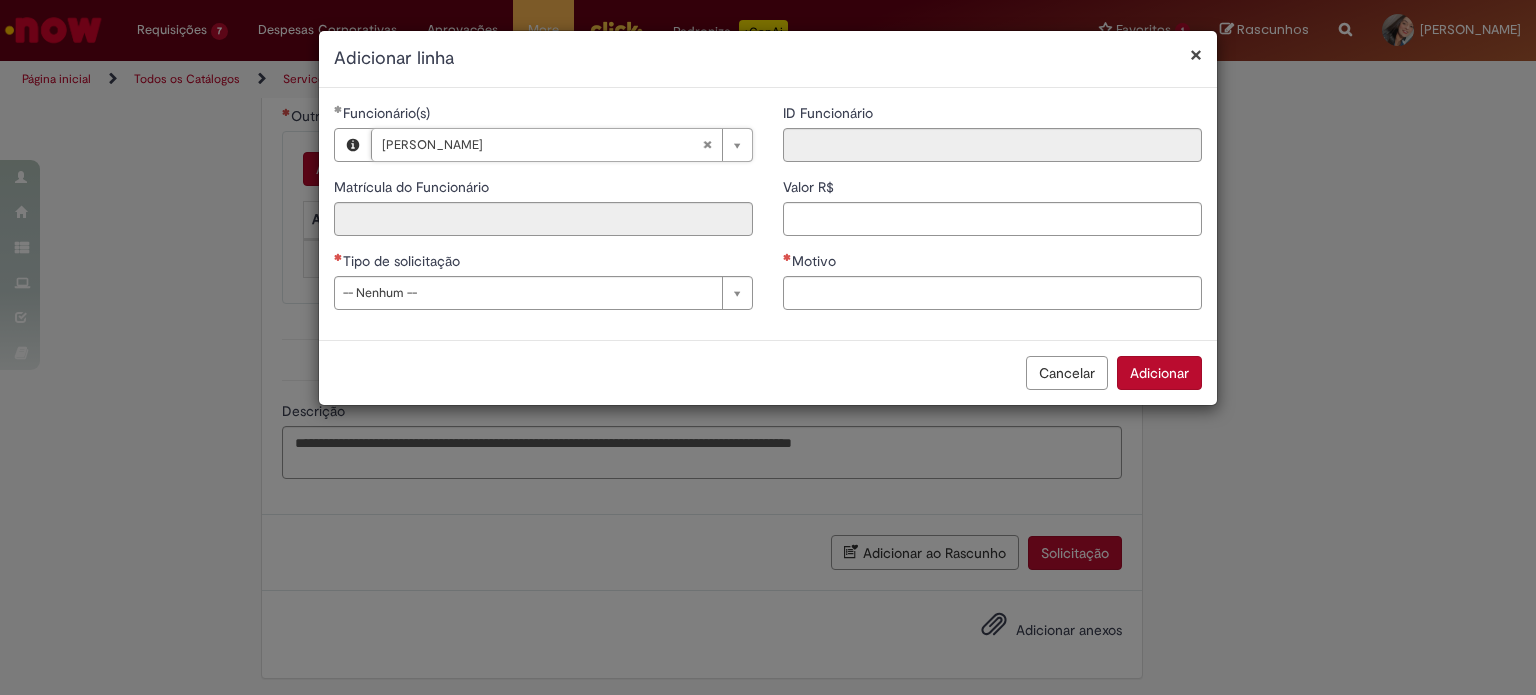 type on "****" 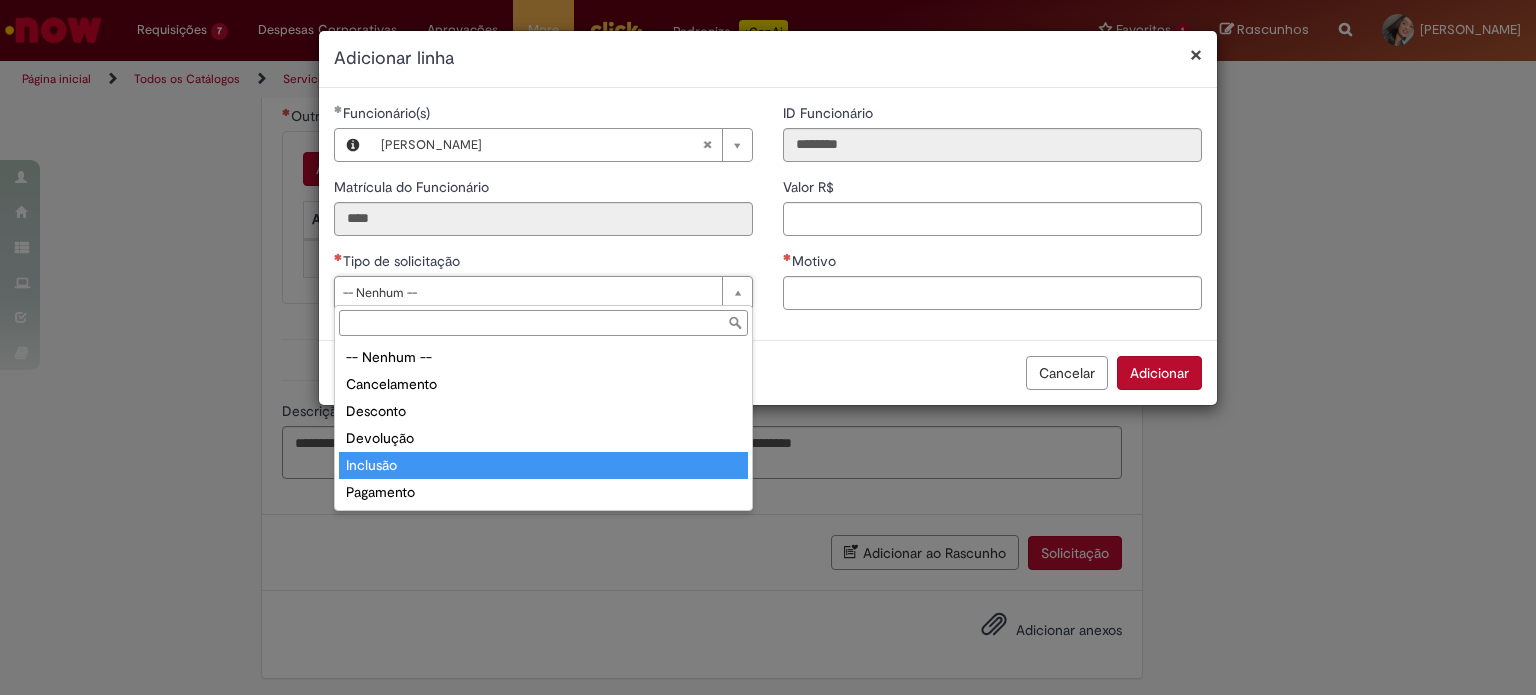 type on "********" 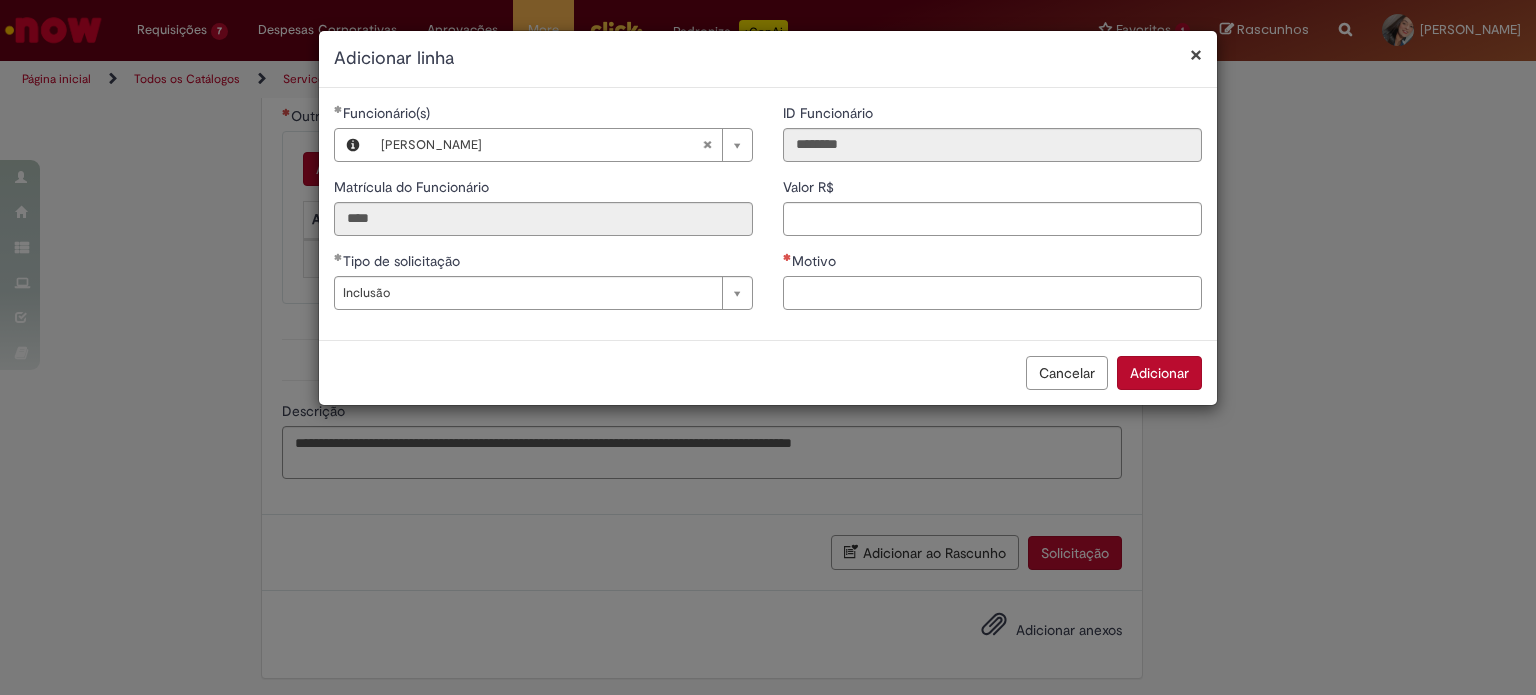 drag, startPoint x: 1060, startPoint y: 282, endPoint x: 1061, endPoint y: 295, distance: 13.038404 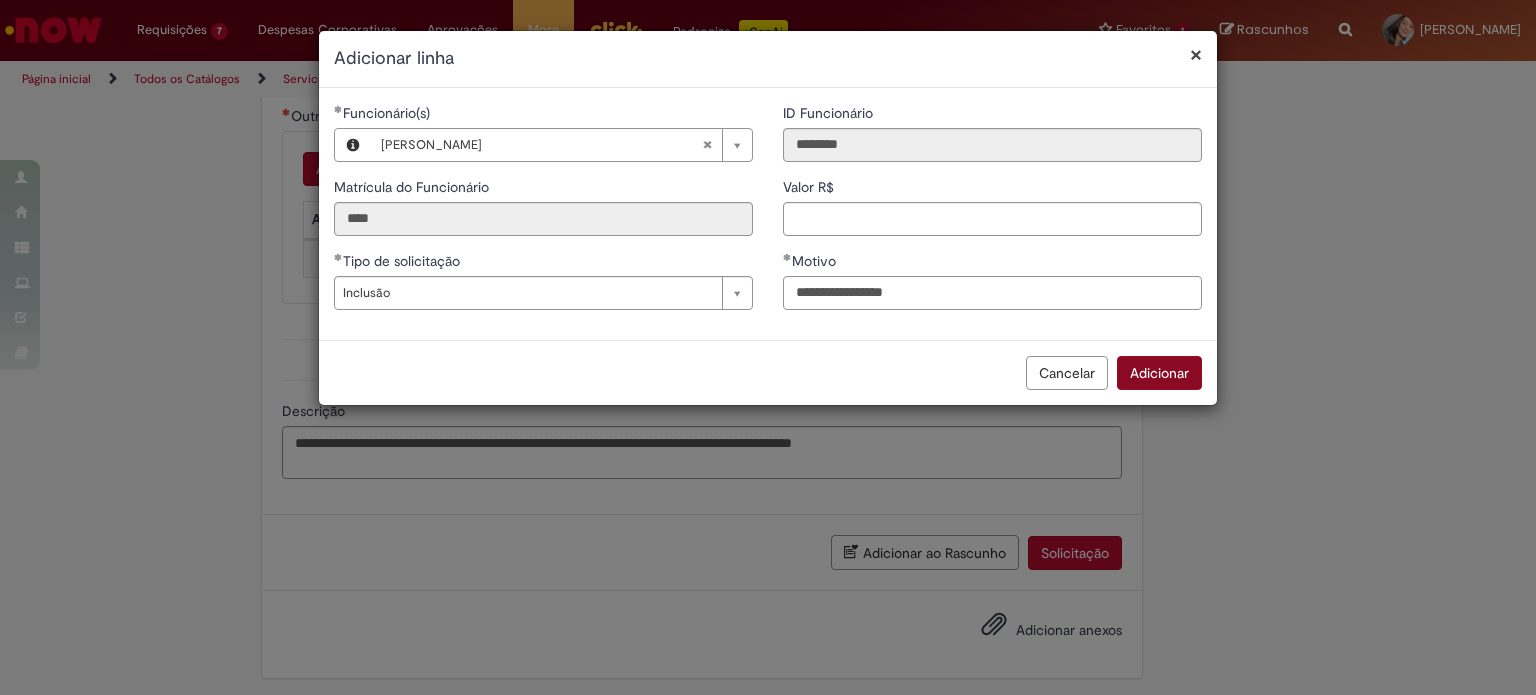 type on "**********" 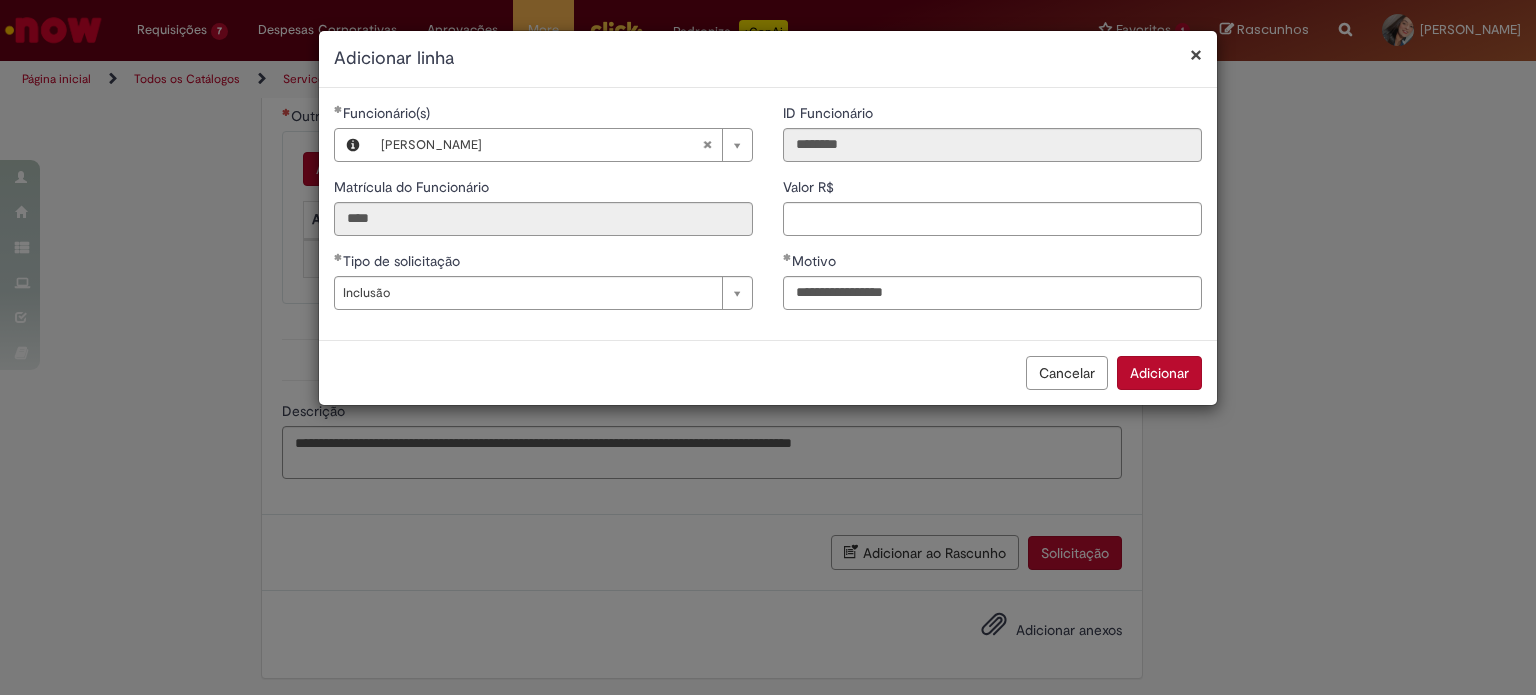 click on "Adicionar" at bounding box center [1159, 373] 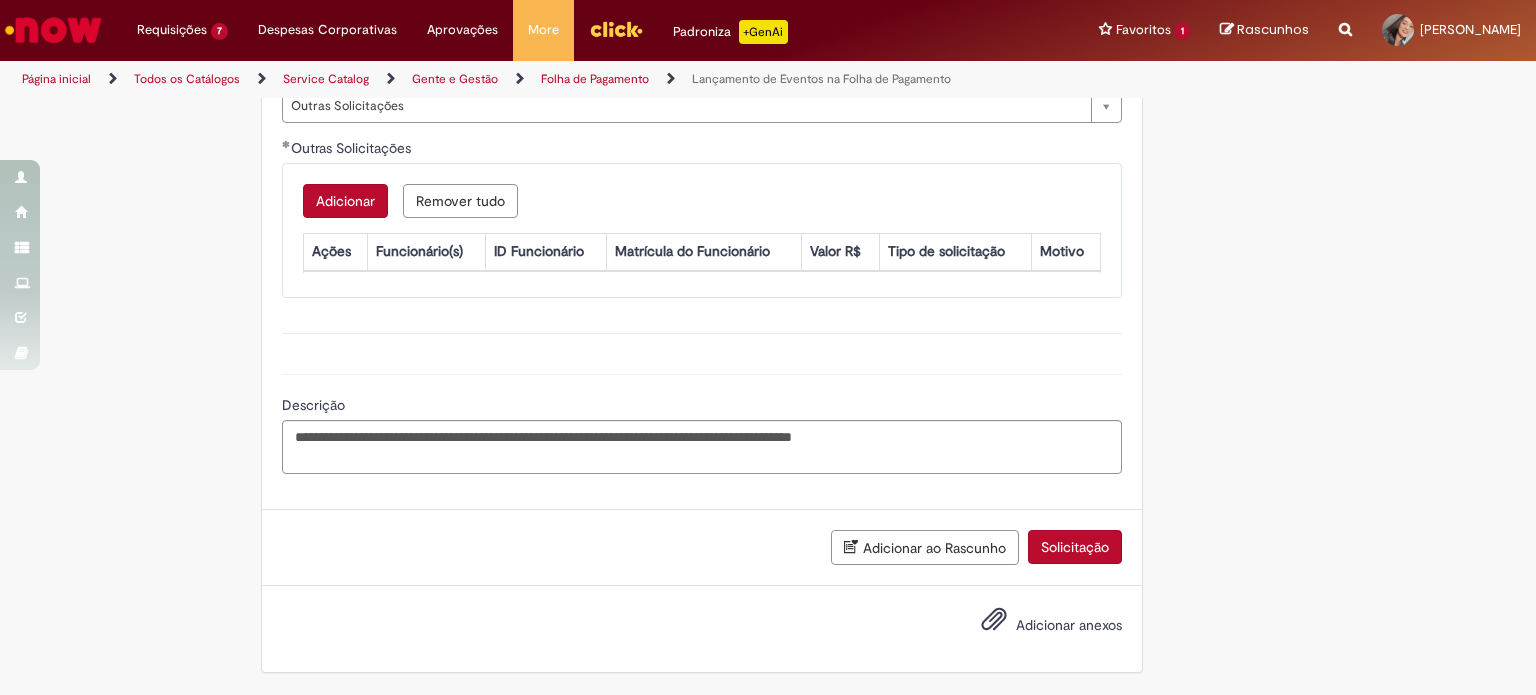 scroll, scrollTop: 1010, scrollLeft: 0, axis: vertical 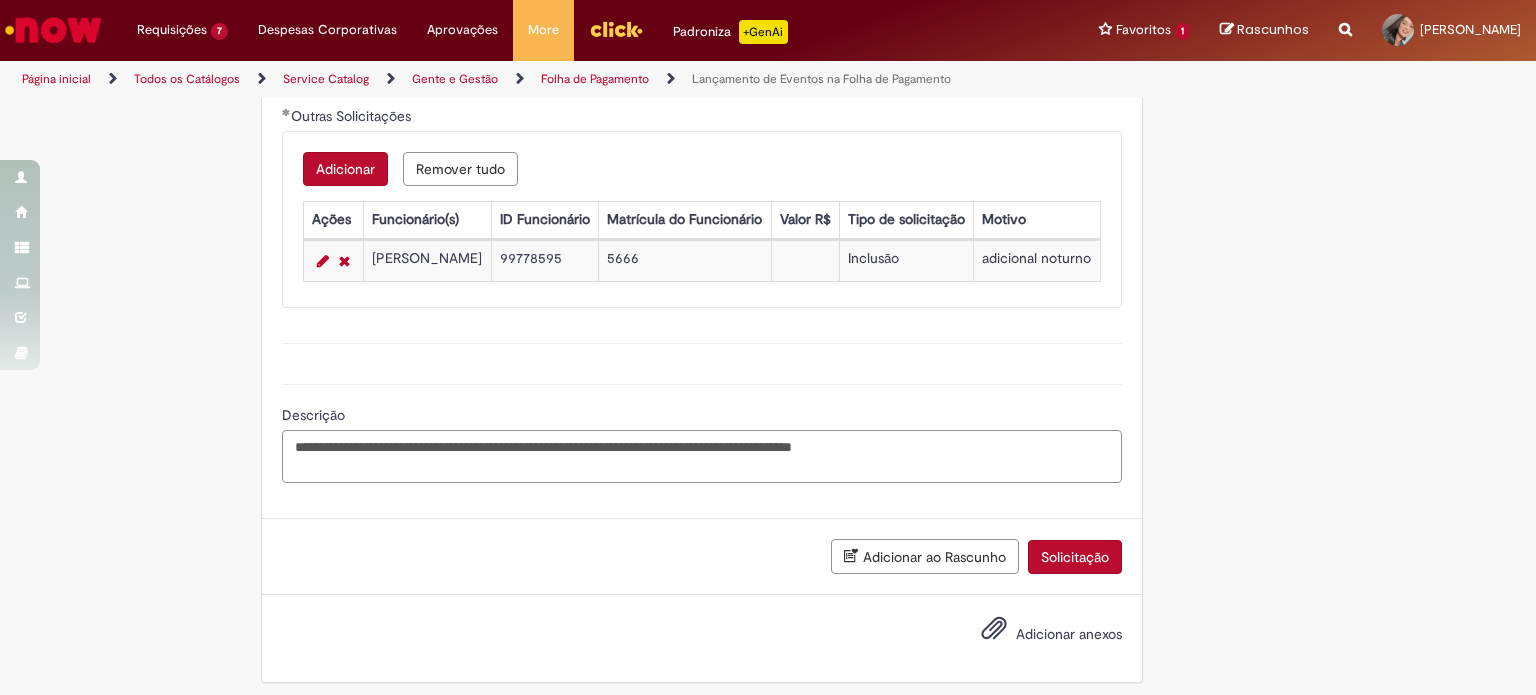 click on "**********" at bounding box center (702, 457) 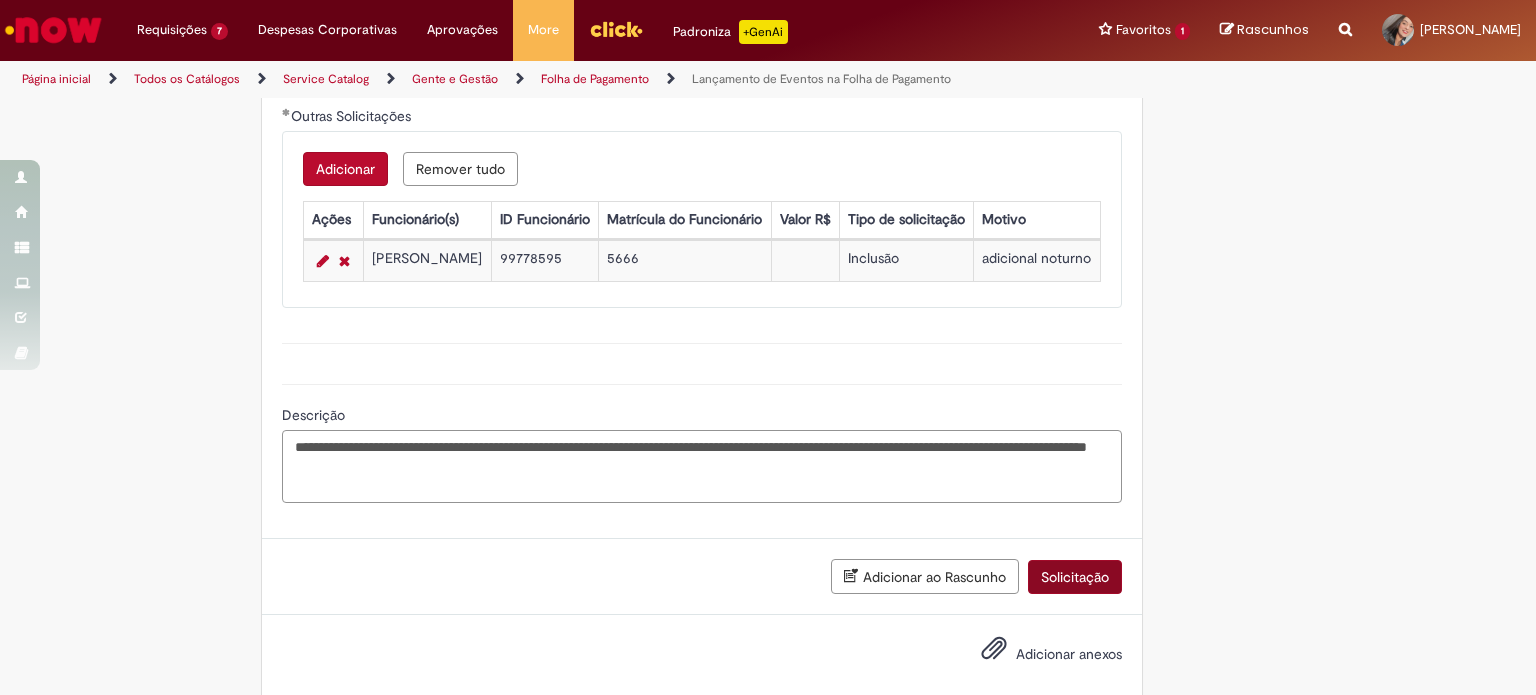 type on "**********" 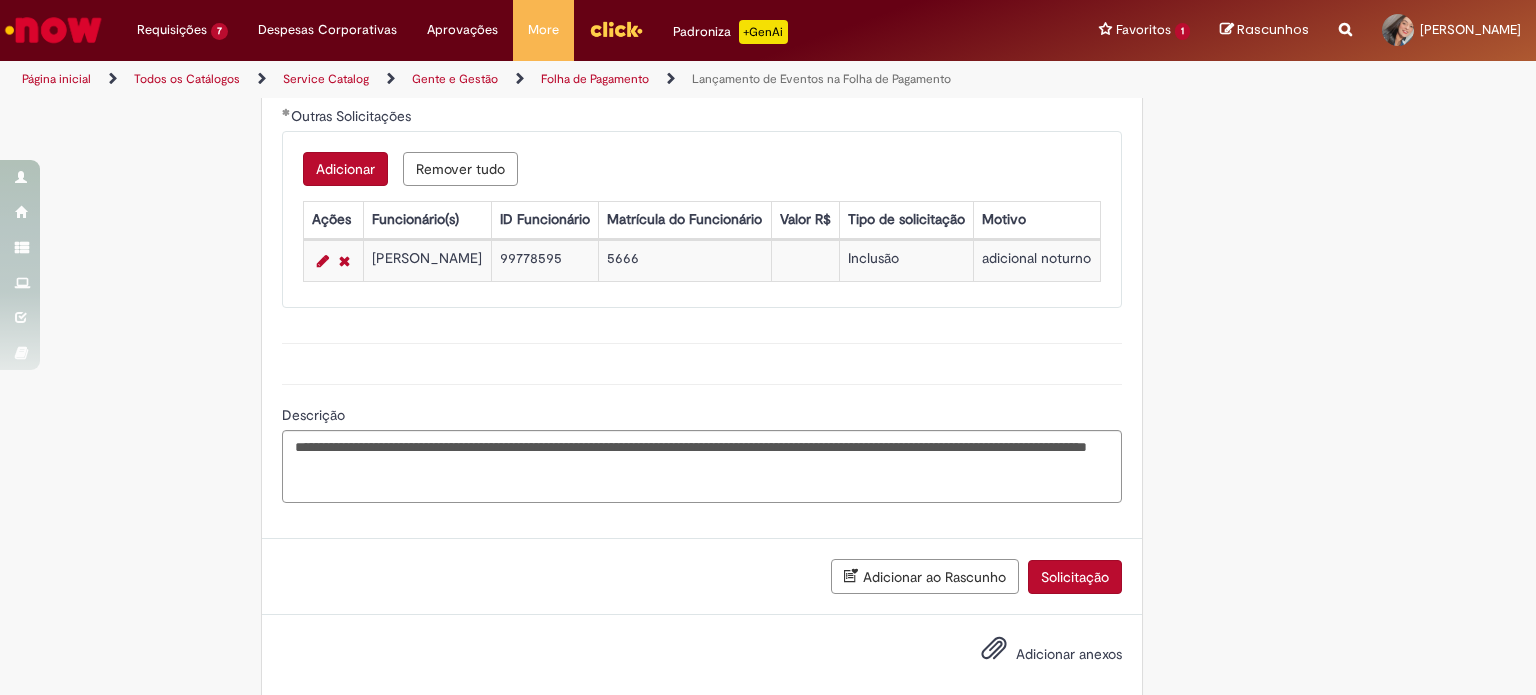 click on "Solicitação" at bounding box center (1075, 577) 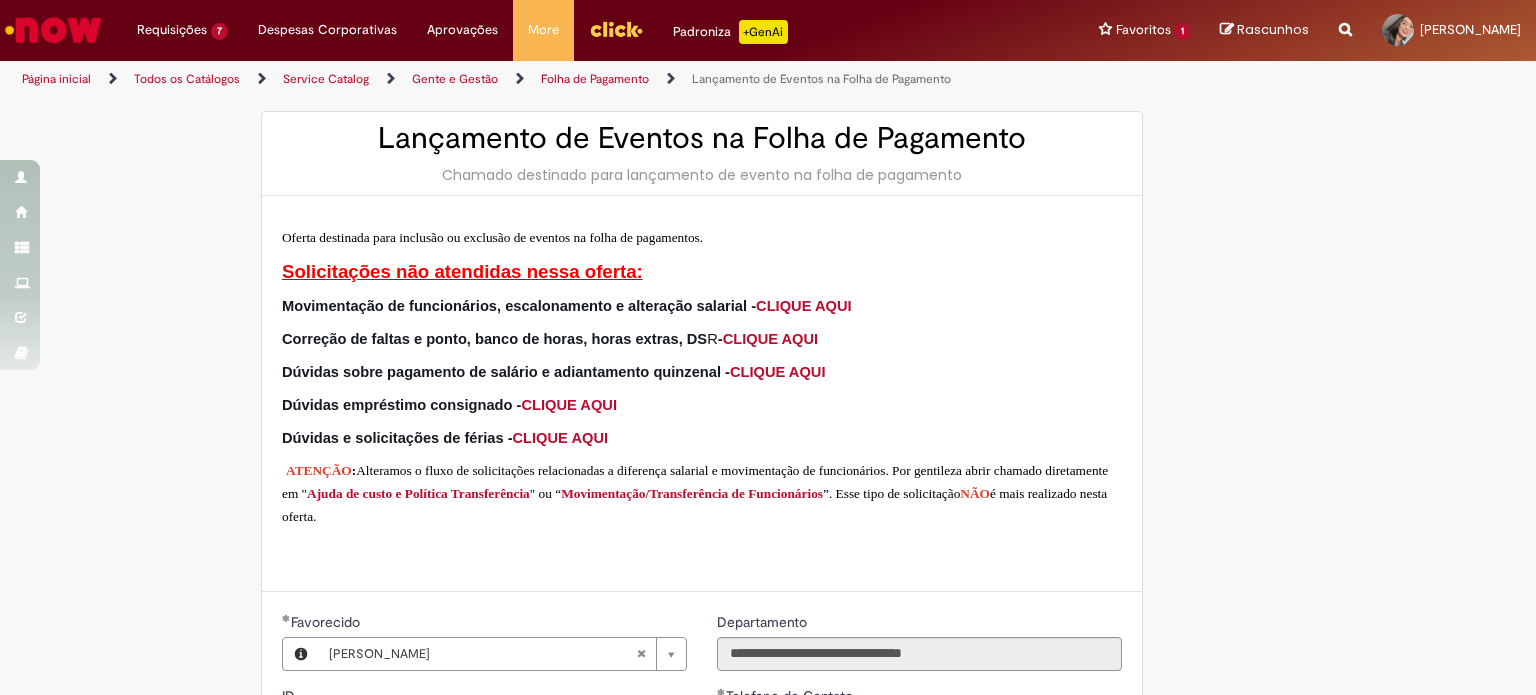 scroll, scrollTop: 0, scrollLeft: 0, axis: both 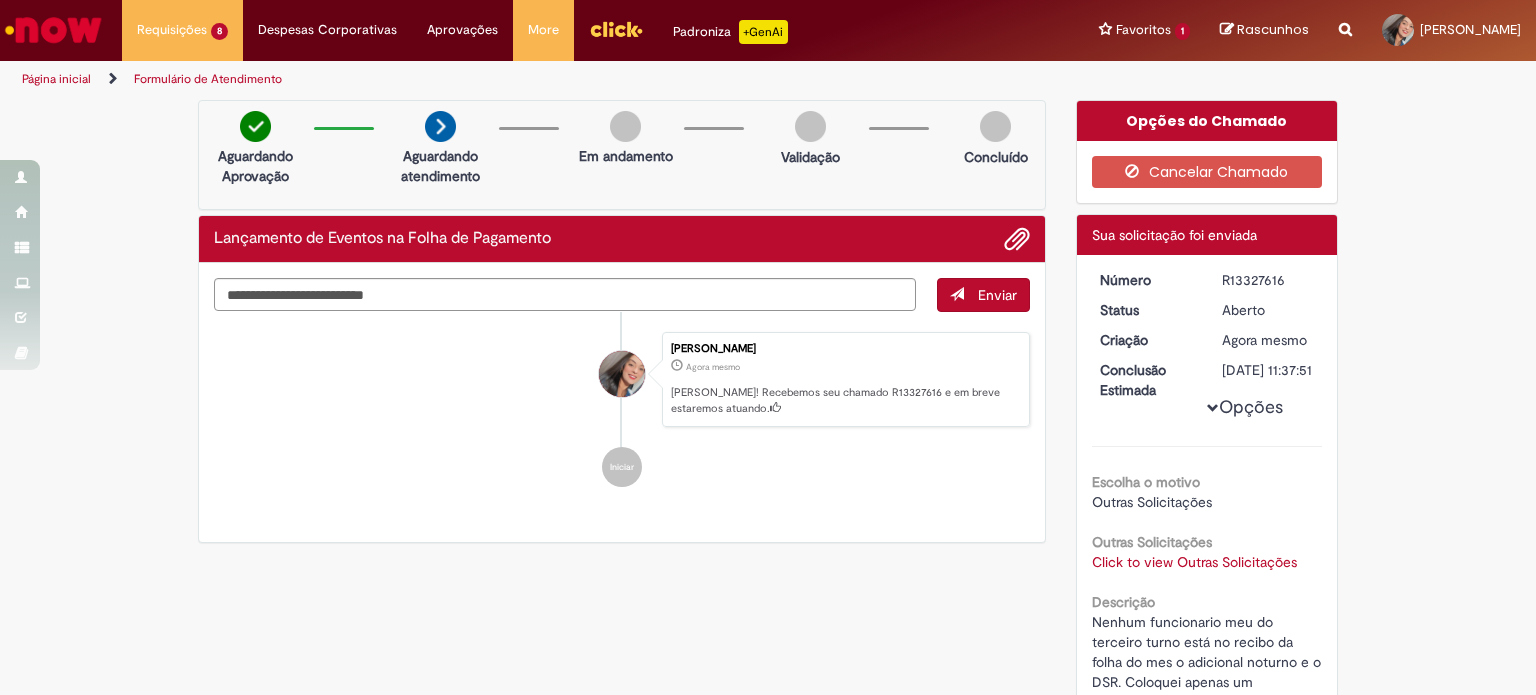 drag, startPoint x: 1277, startPoint y: 277, endPoint x: 1211, endPoint y: 276, distance: 66.007576 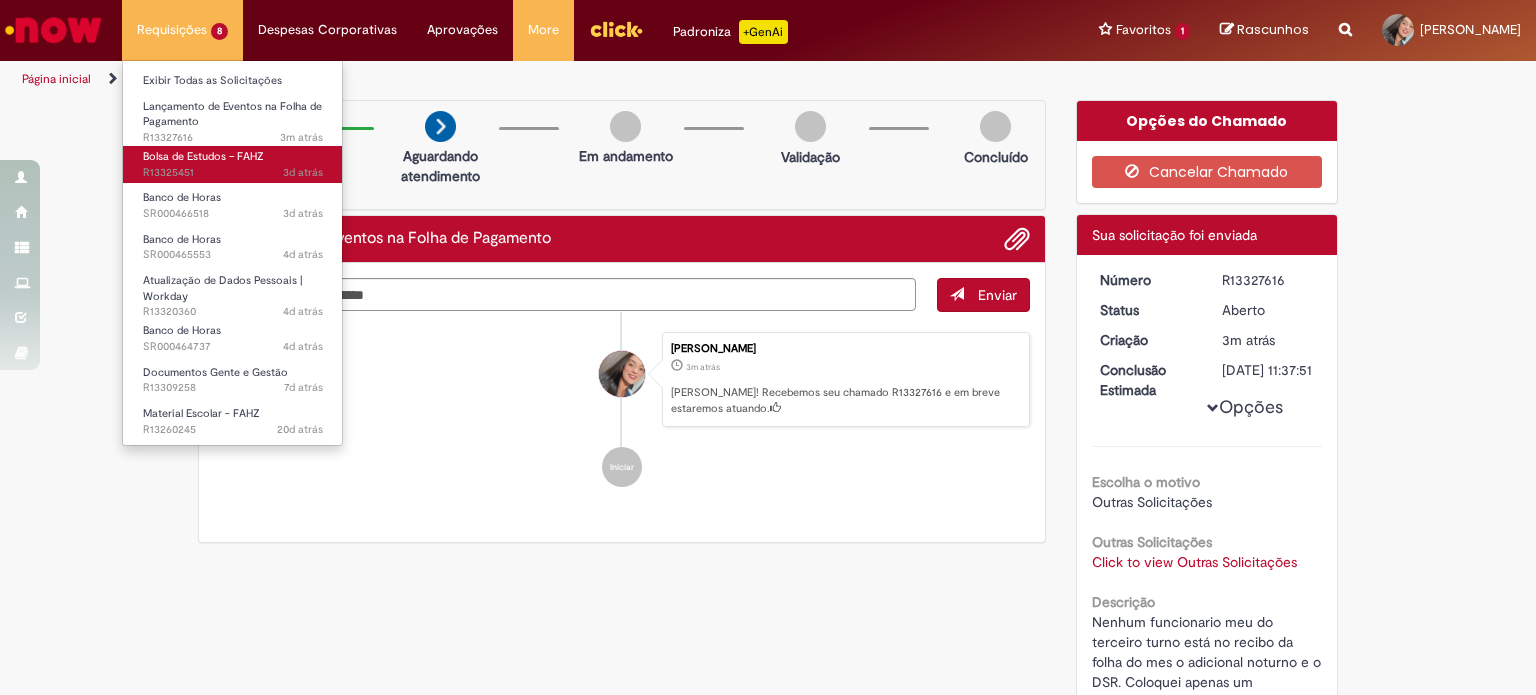 click on "3d atrás 3 dias atrás  R13325451" at bounding box center (233, 173) 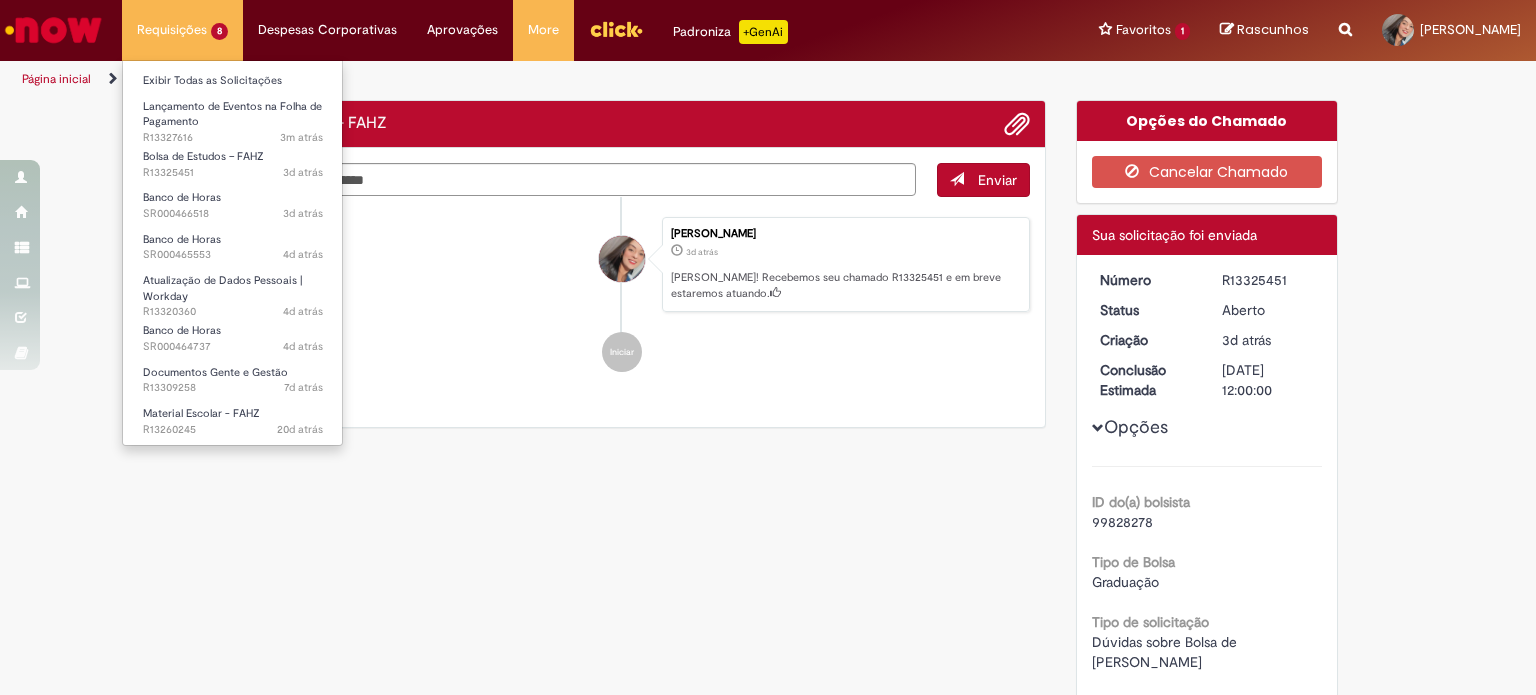 click on "Banco de Horas
3d atrás 3 dias atrás  SR000466518" at bounding box center (233, 203) 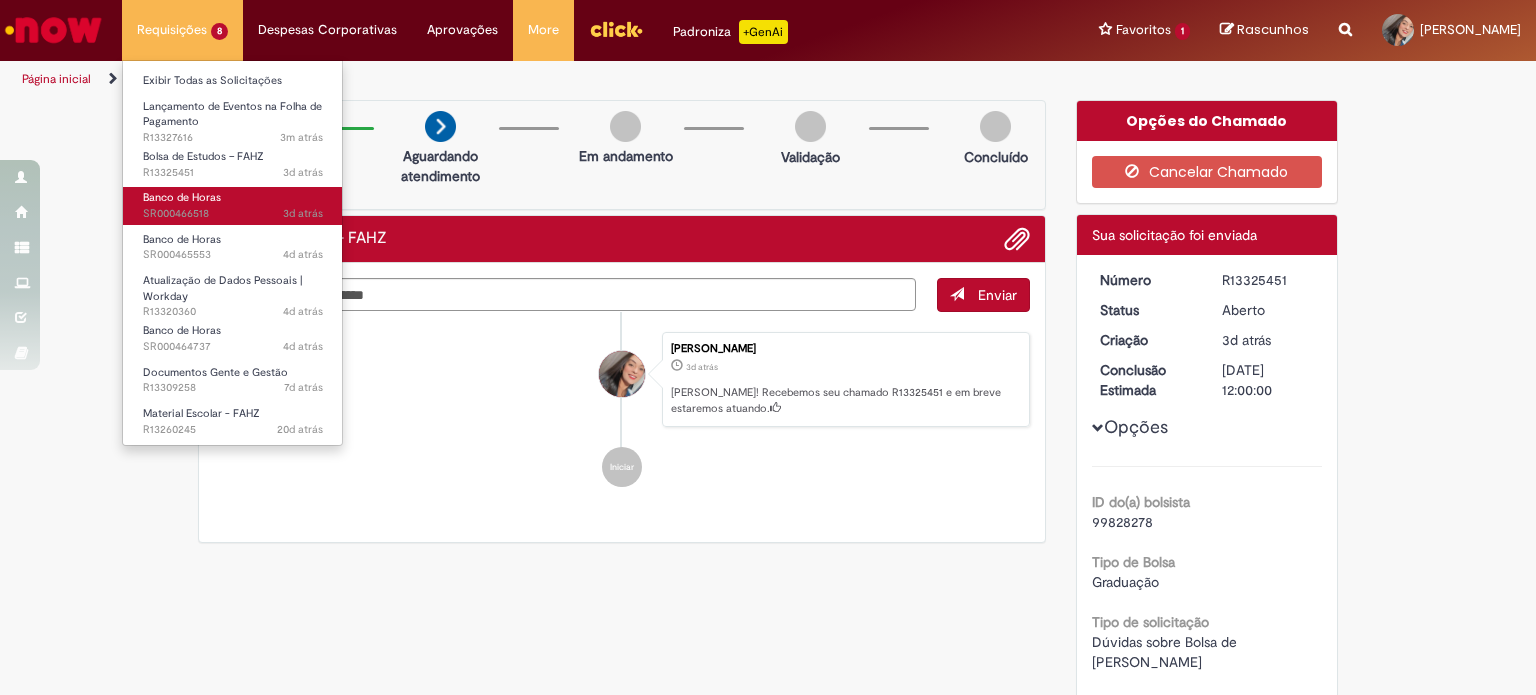 click on "Banco de Horas" at bounding box center (182, 197) 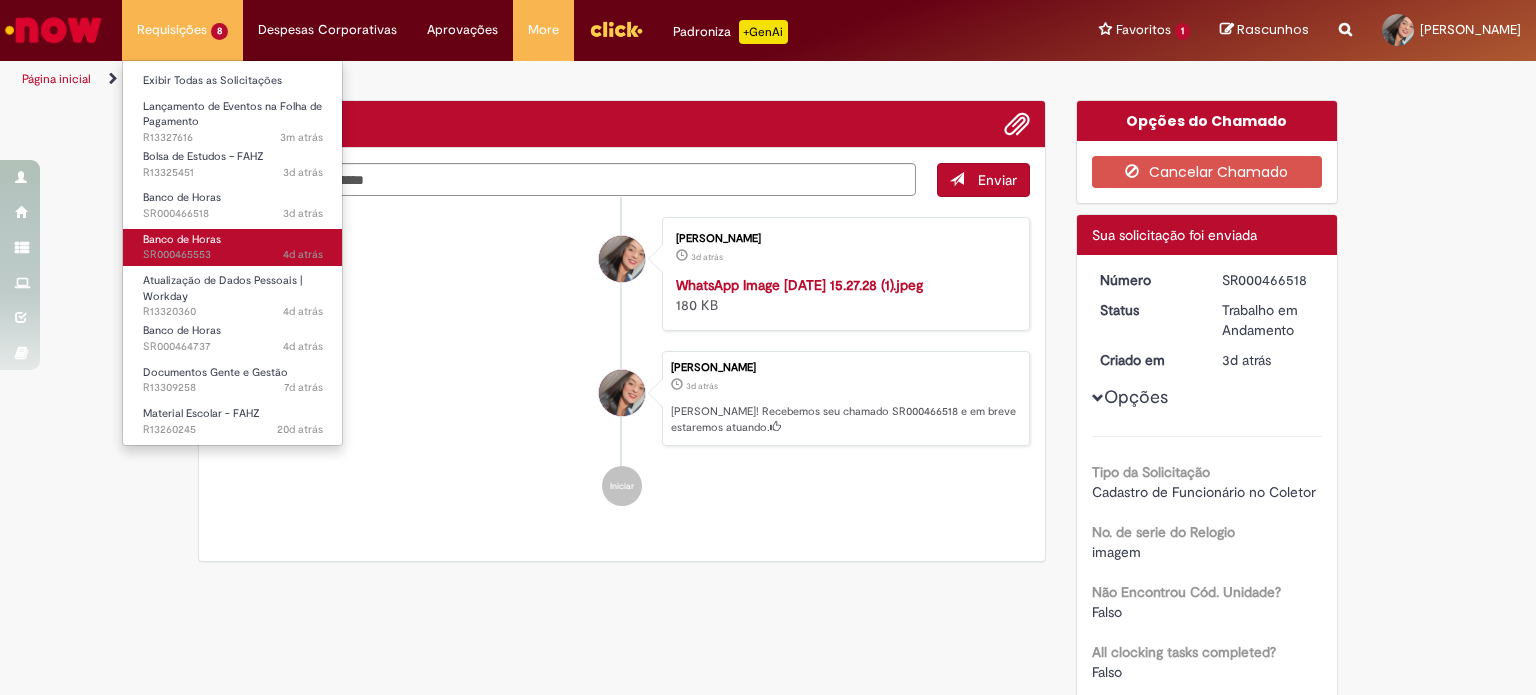 click on "Banco de Horas" at bounding box center (182, 239) 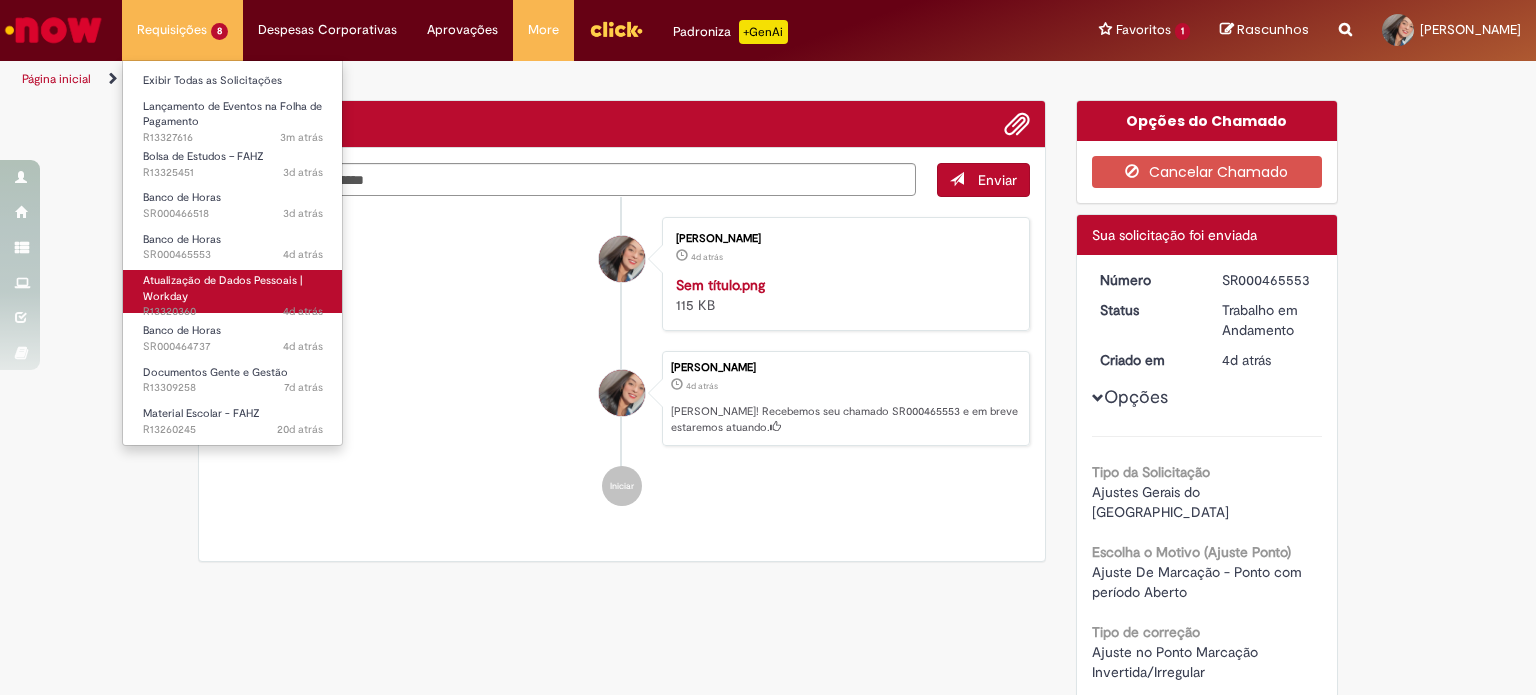 click on "Atualização de Dados Pessoais | Workday" at bounding box center (223, 288) 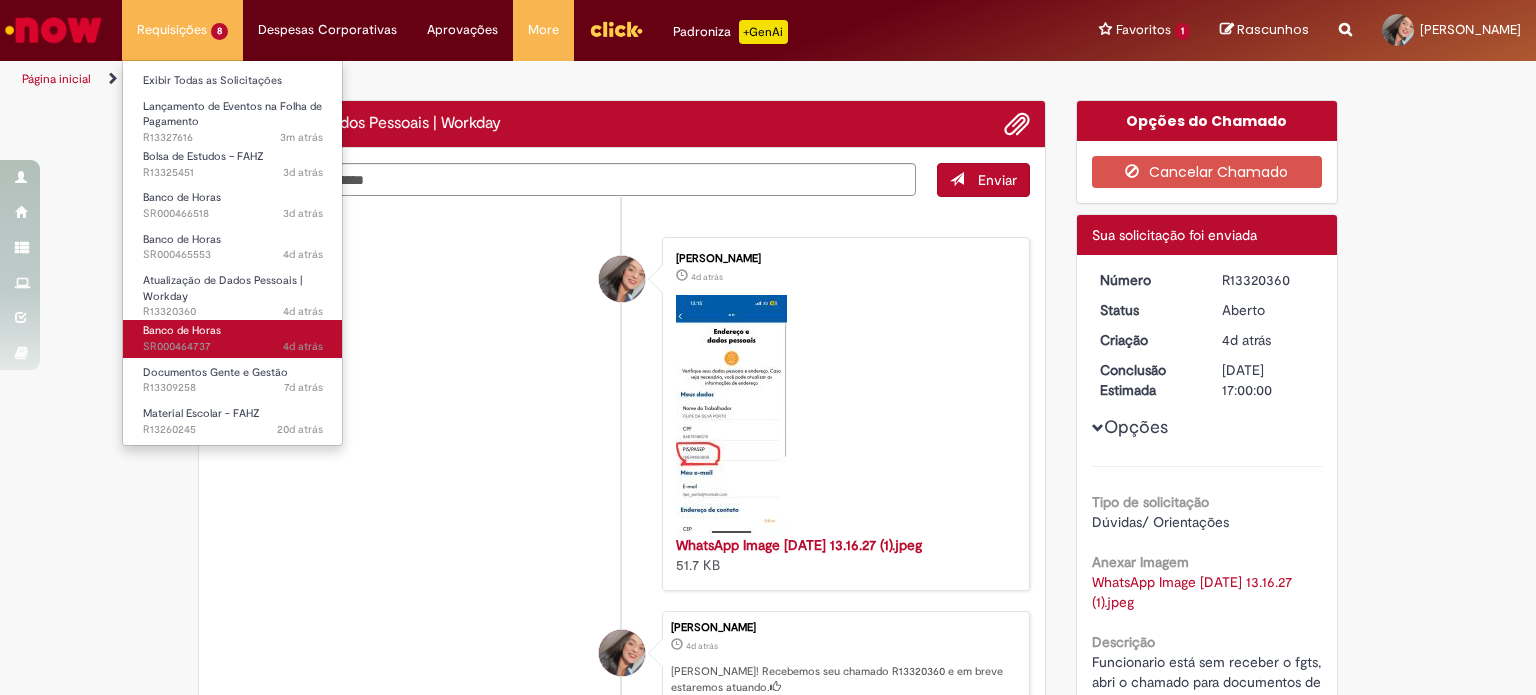 click on "4d atrás 4 dias atrás  SR000464737" at bounding box center (233, 347) 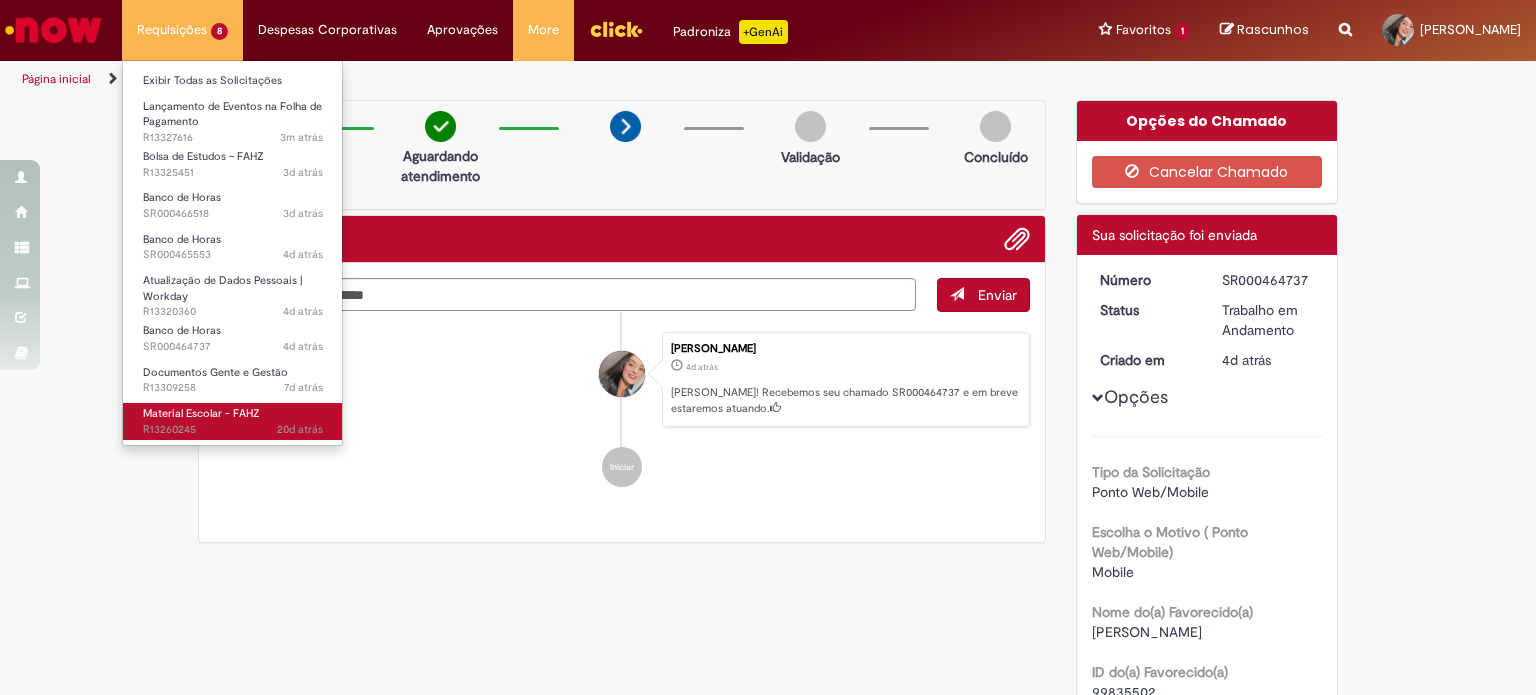 click on "Material Escolar - FAHZ
20d atrás 20 dias atrás  R13260245" at bounding box center (233, 421) 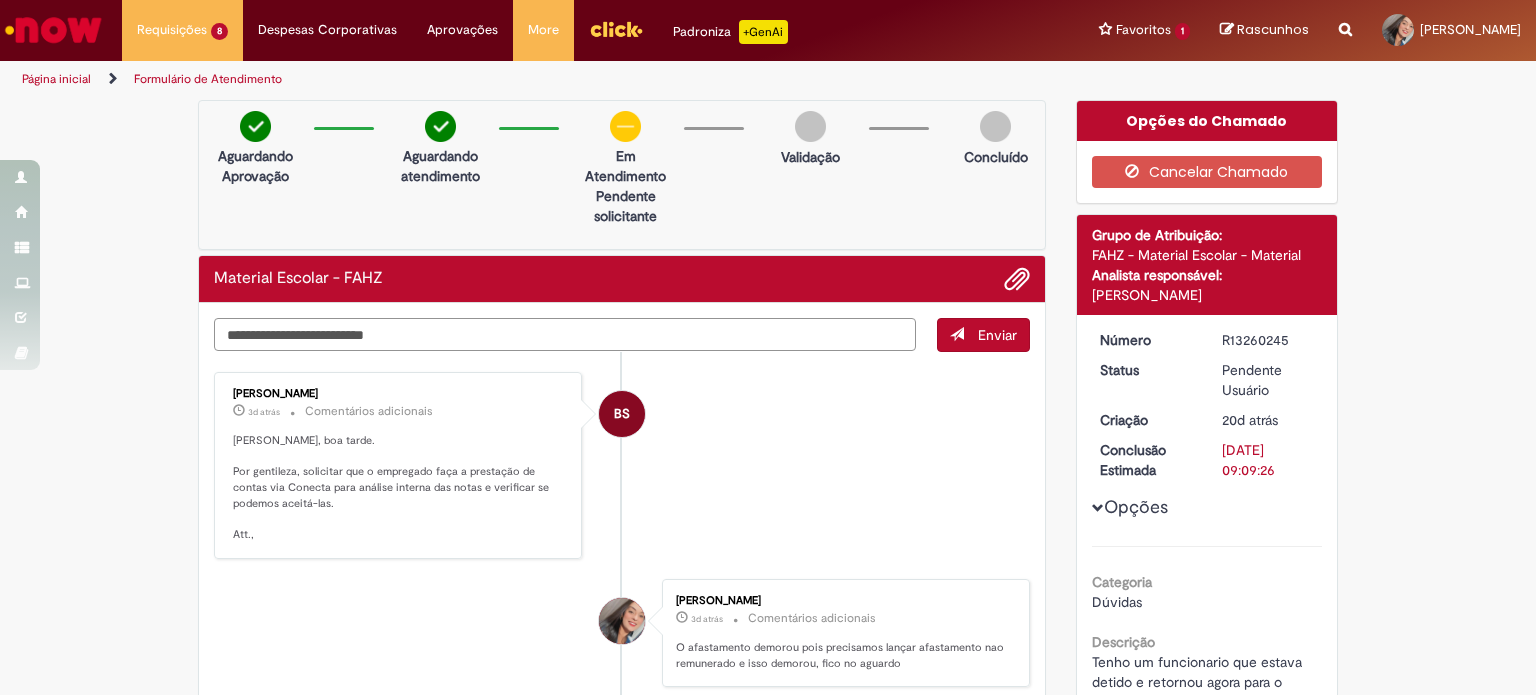 click at bounding box center [565, 335] 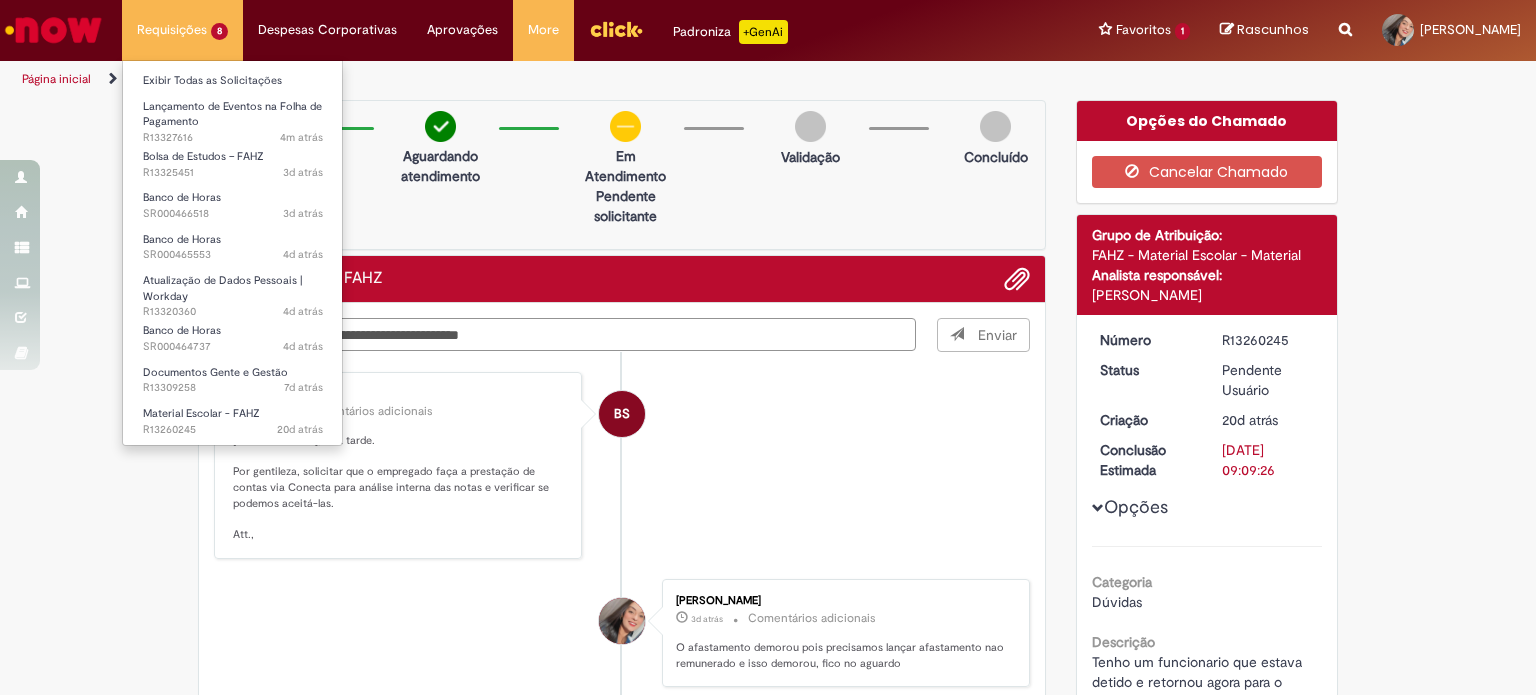 type on "**********" 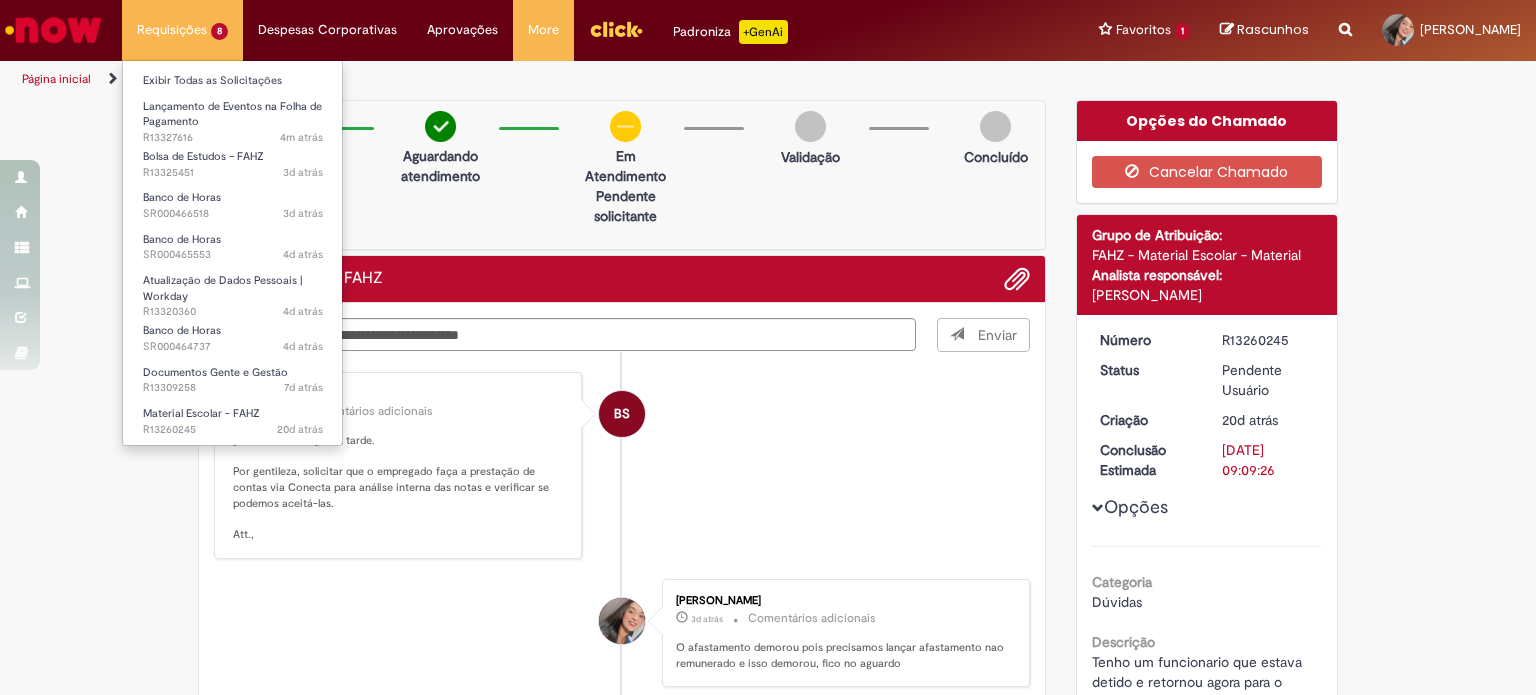 type 